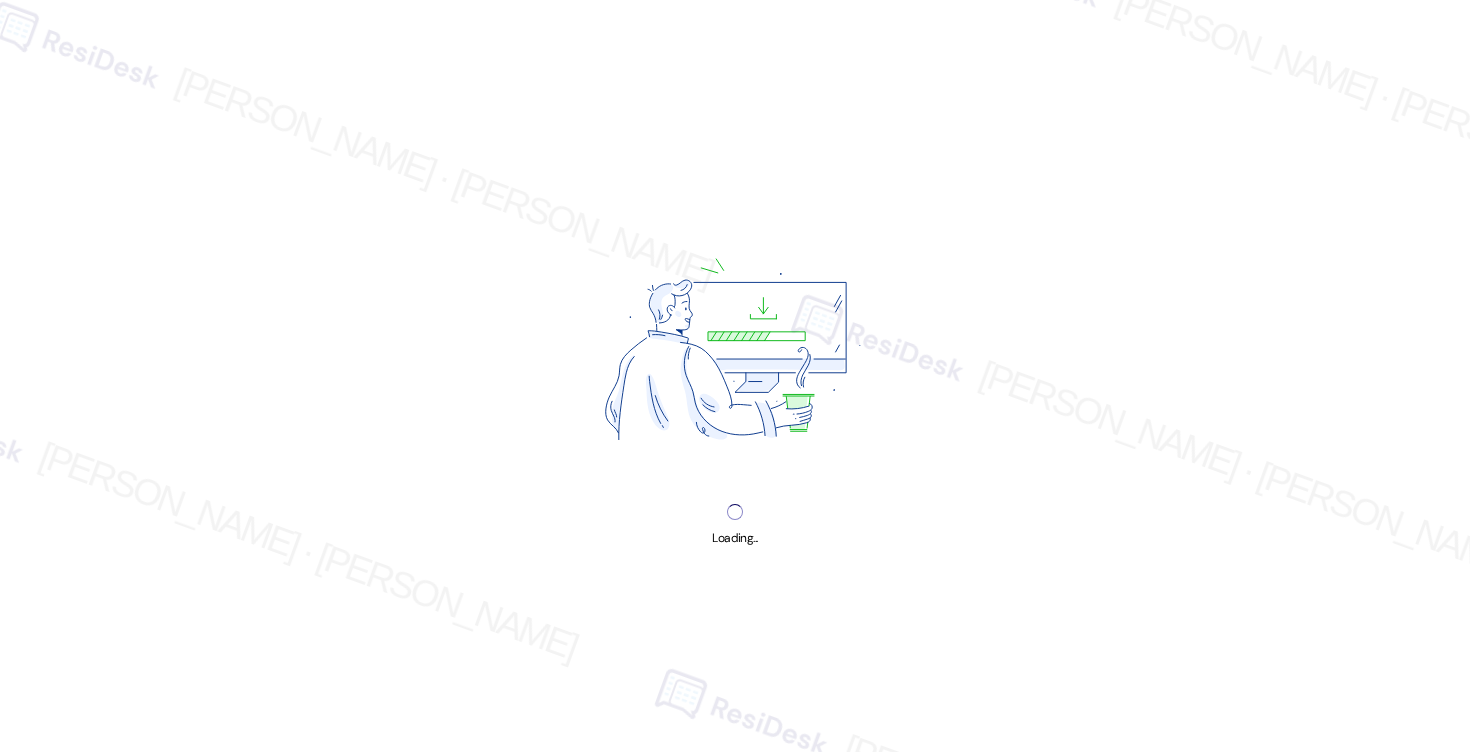 scroll, scrollTop: 0, scrollLeft: 0, axis: both 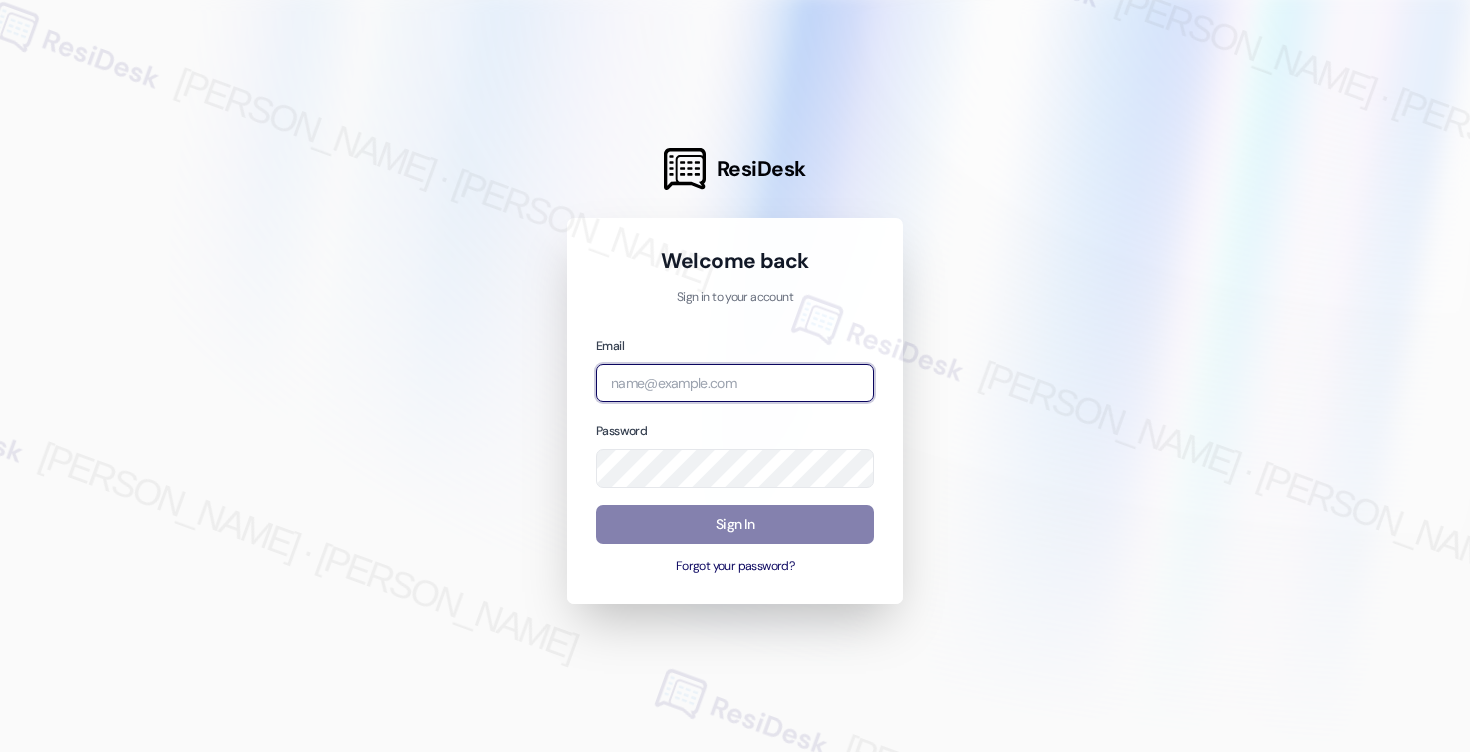 click at bounding box center (735, 383) 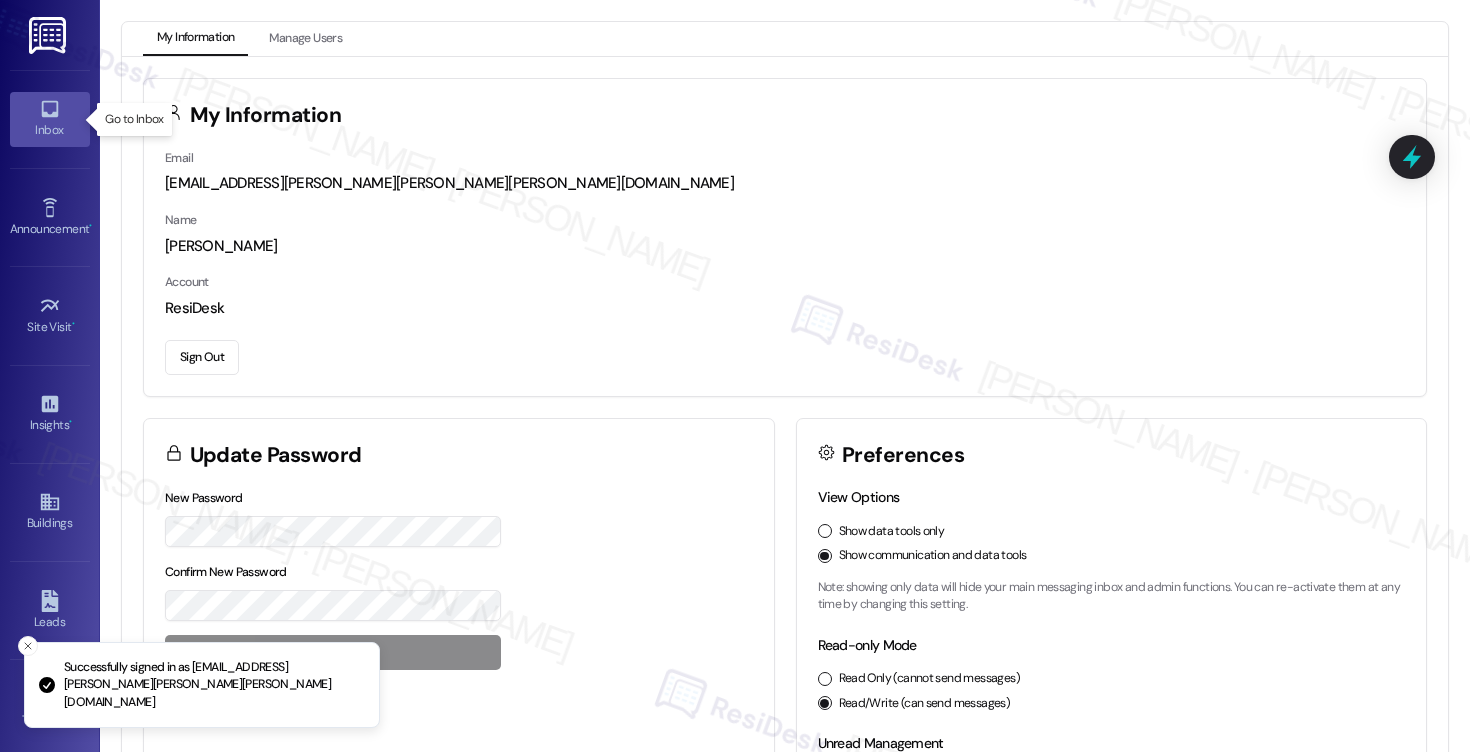 click on "Inbox" at bounding box center [50, 130] 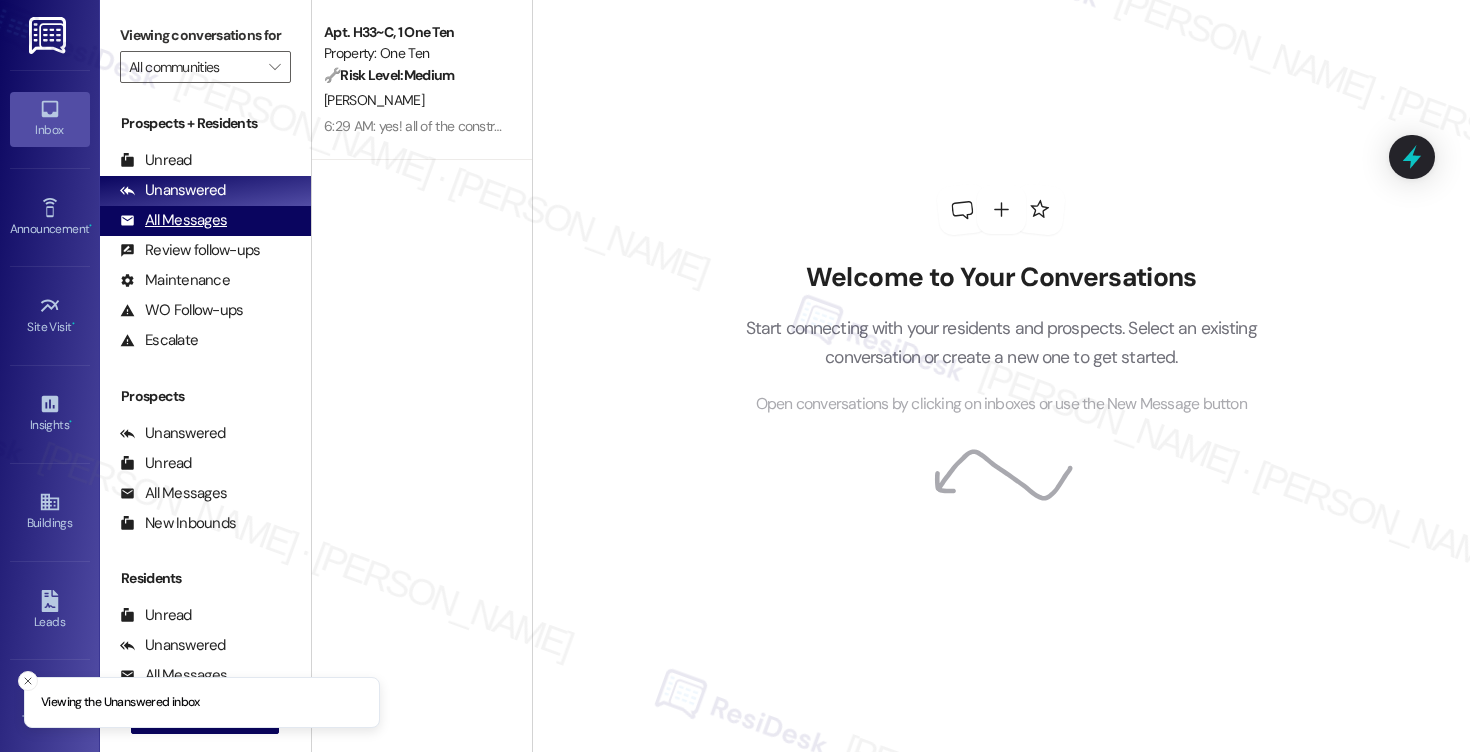 click on "All Messages" at bounding box center [173, 220] 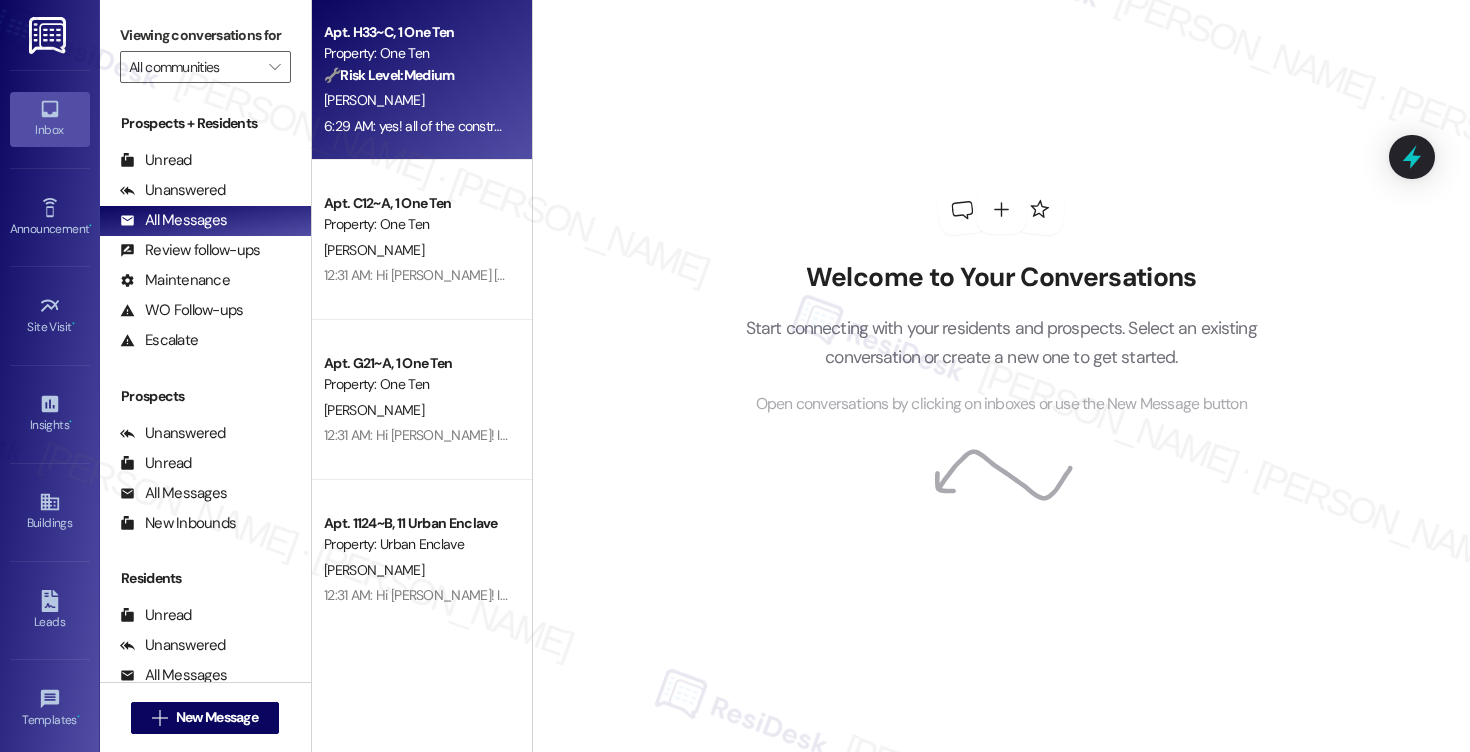 click on "[PERSON_NAME]" at bounding box center (416, 100) 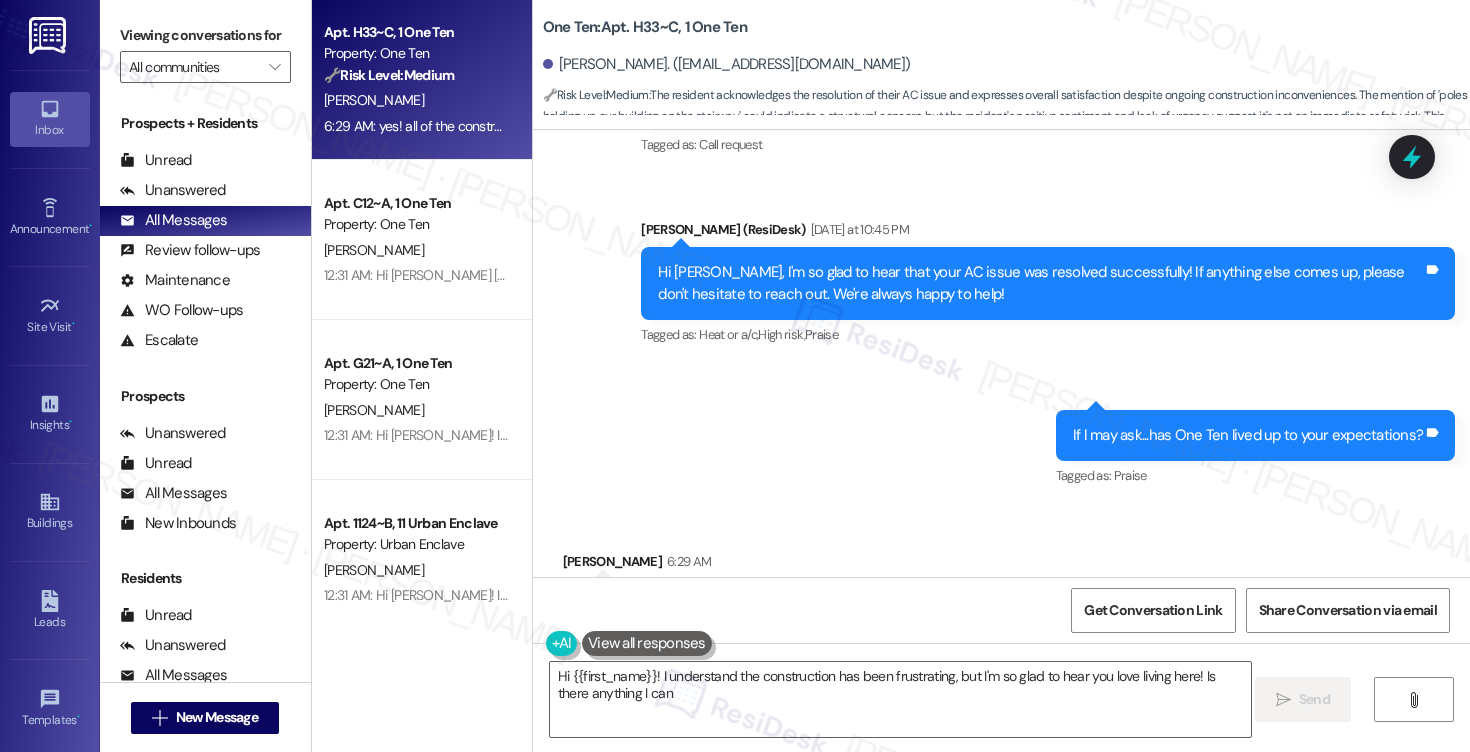 scroll, scrollTop: 5271, scrollLeft: 0, axis: vertical 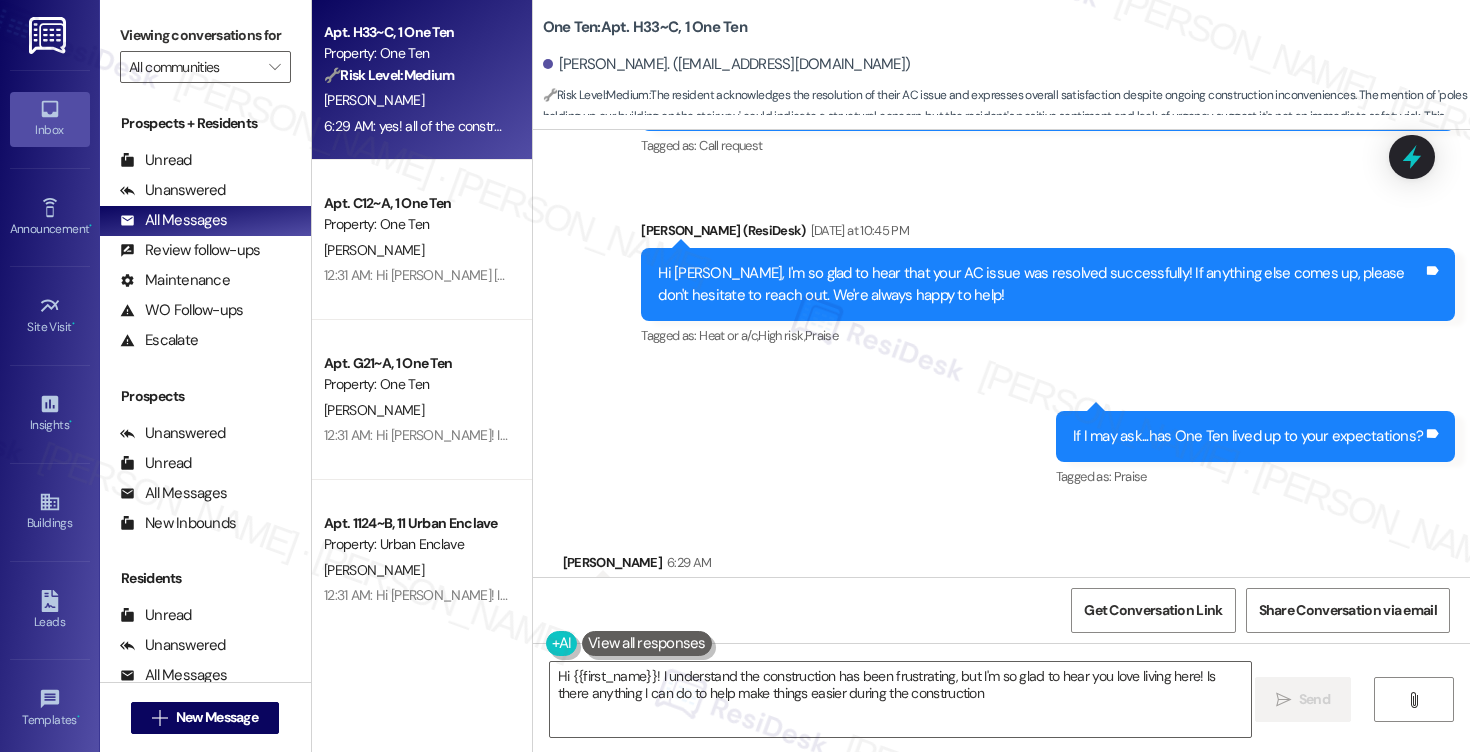 type on "Hi {{first_name}}! I understand the construction has been frustrating, but I'm so glad to hear you love living here! Is there anything I can do to help make things easier during the construction?" 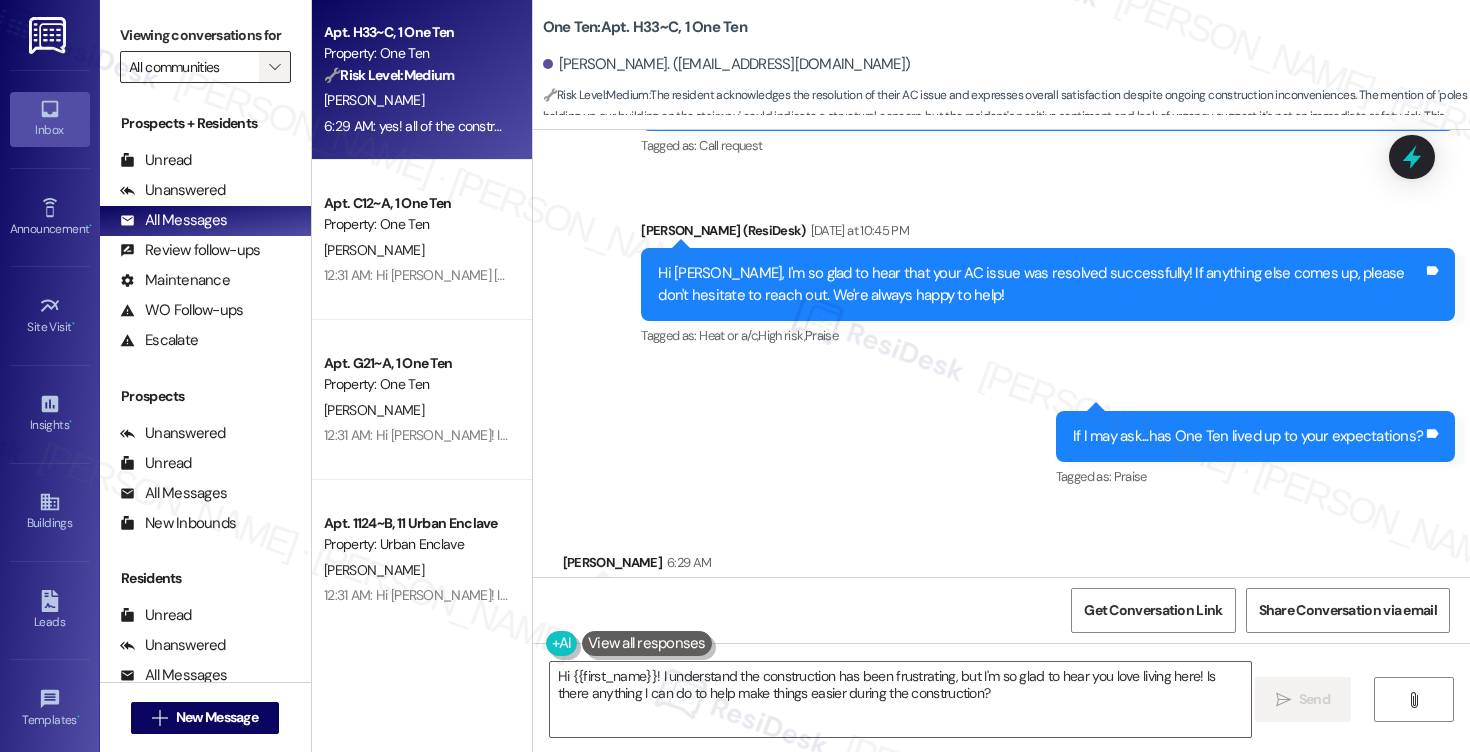 click on "" at bounding box center (274, 67) 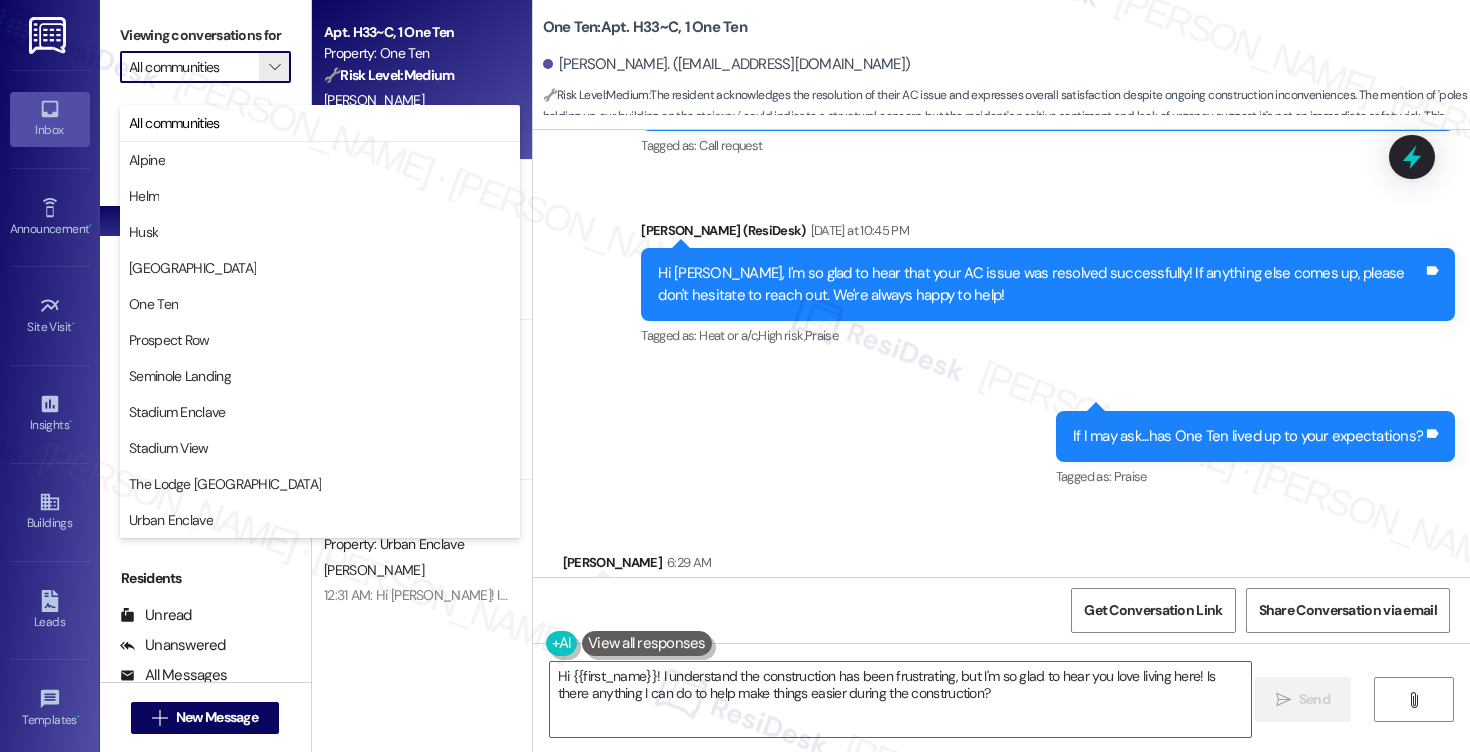 click on "Apt. H33~C, 1 One Ten" at bounding box center (416, 32) 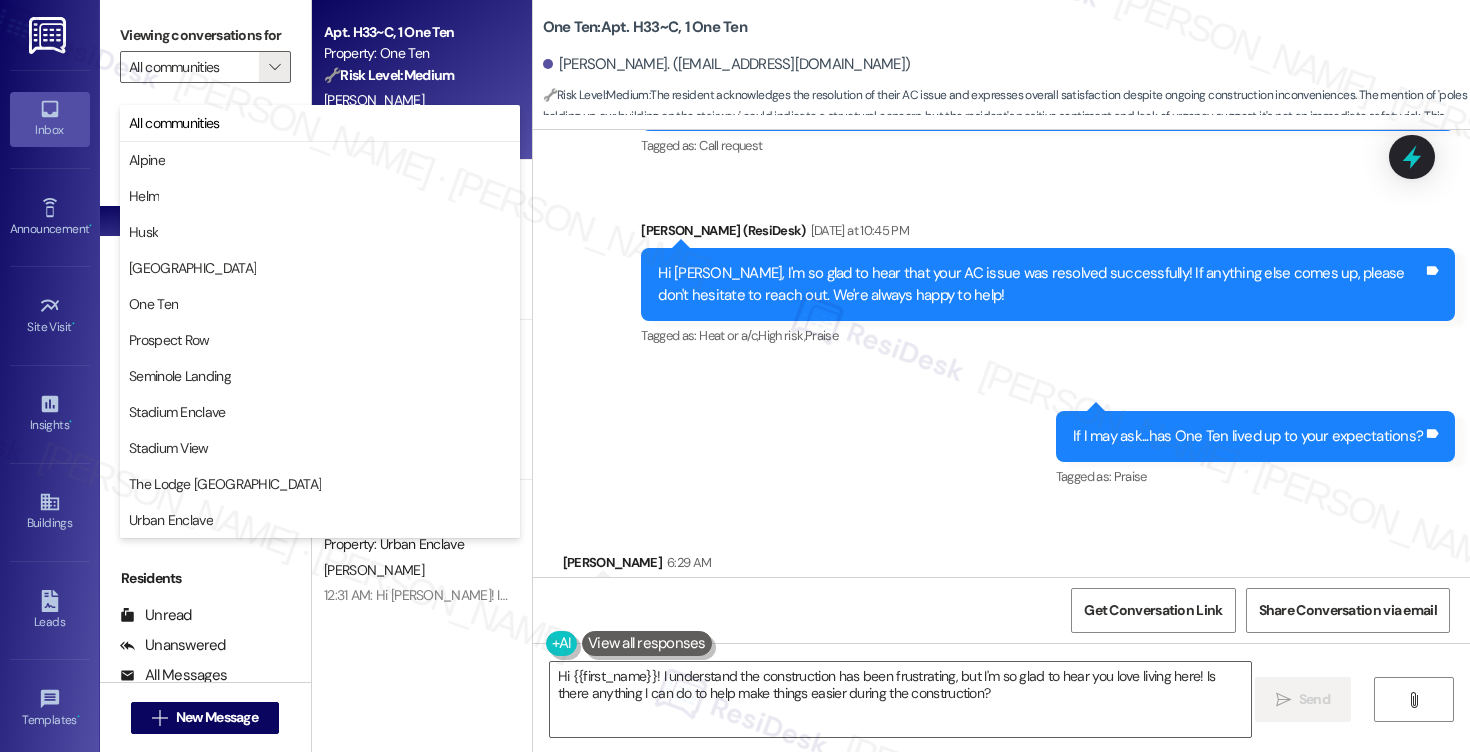 click on "Apt. H33~C, 1 One Ten Property: One Ten 🔧  Risk Level:  Medium The resident acknowledges the resolution of their AC issue and expresses overall satisfaction despite ongoing construction inconveniences. The mention of 'poles holding up our building on the stairway' could indicate a structural concern, but the resident's positive sentiment and lack of urgency suggest it's not an immediate safety risk. This warrants a Tier 3 classification for further investigation and asset preservation." at bounding box center (416, 54) 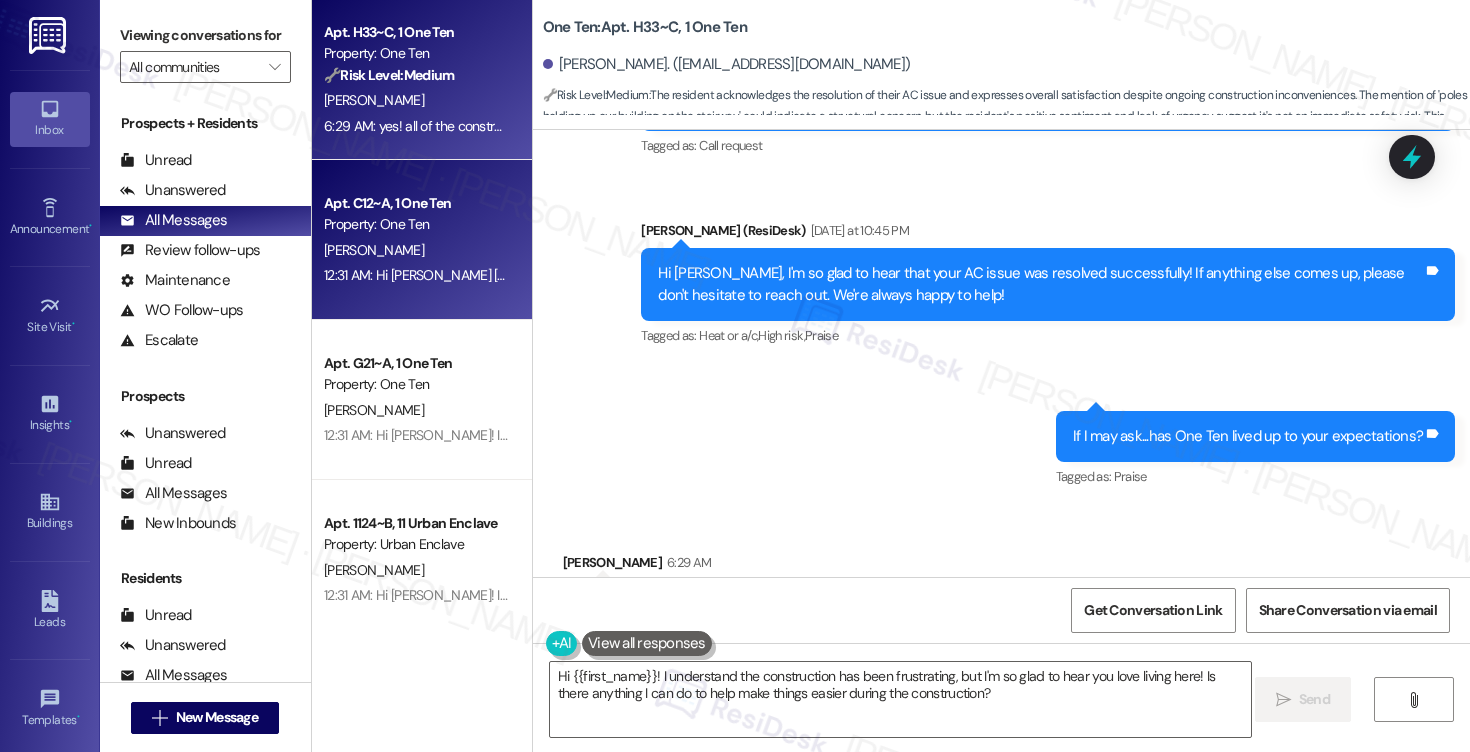 click on "Property: One Ten" at bounding box center [416, 224] 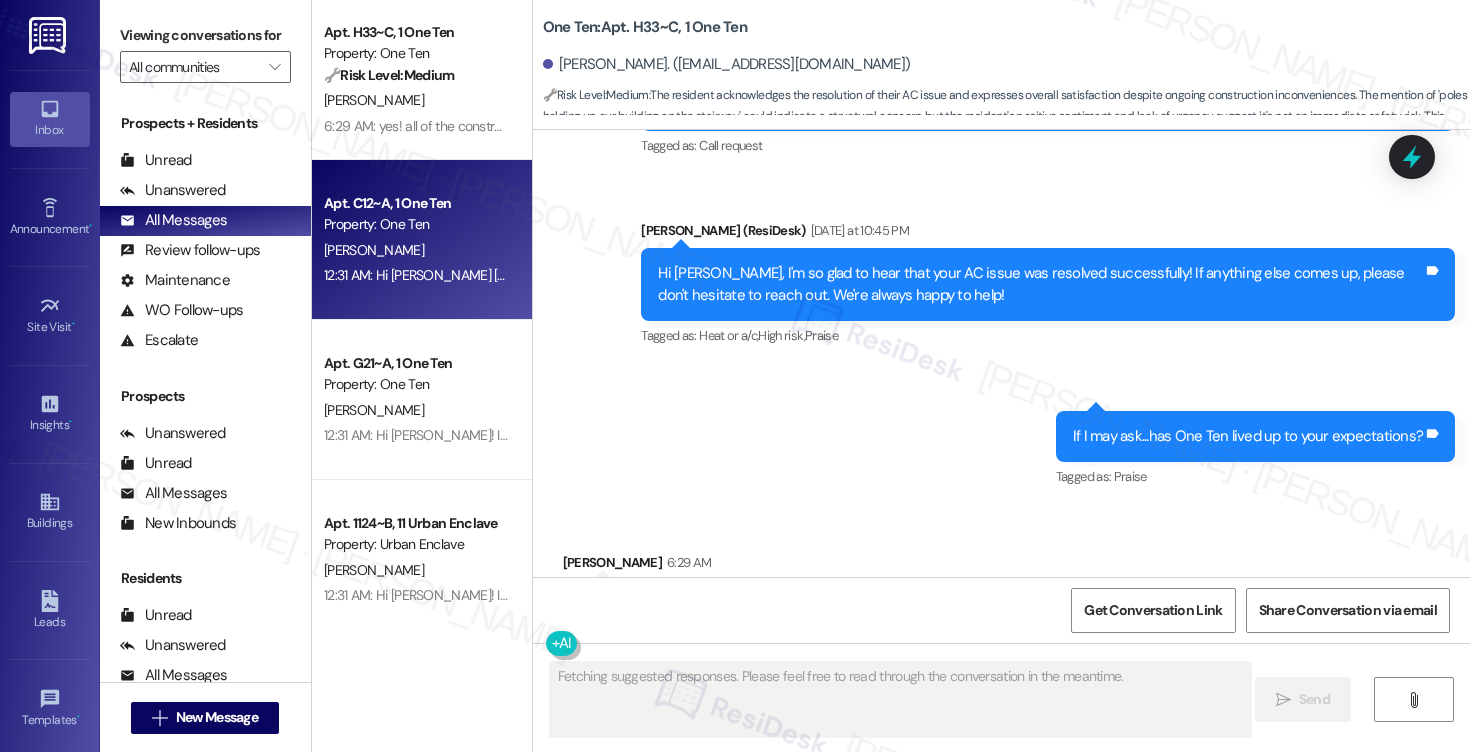 scroll, scrollTop: 1919, scrollLeft: 0, axis: vertical 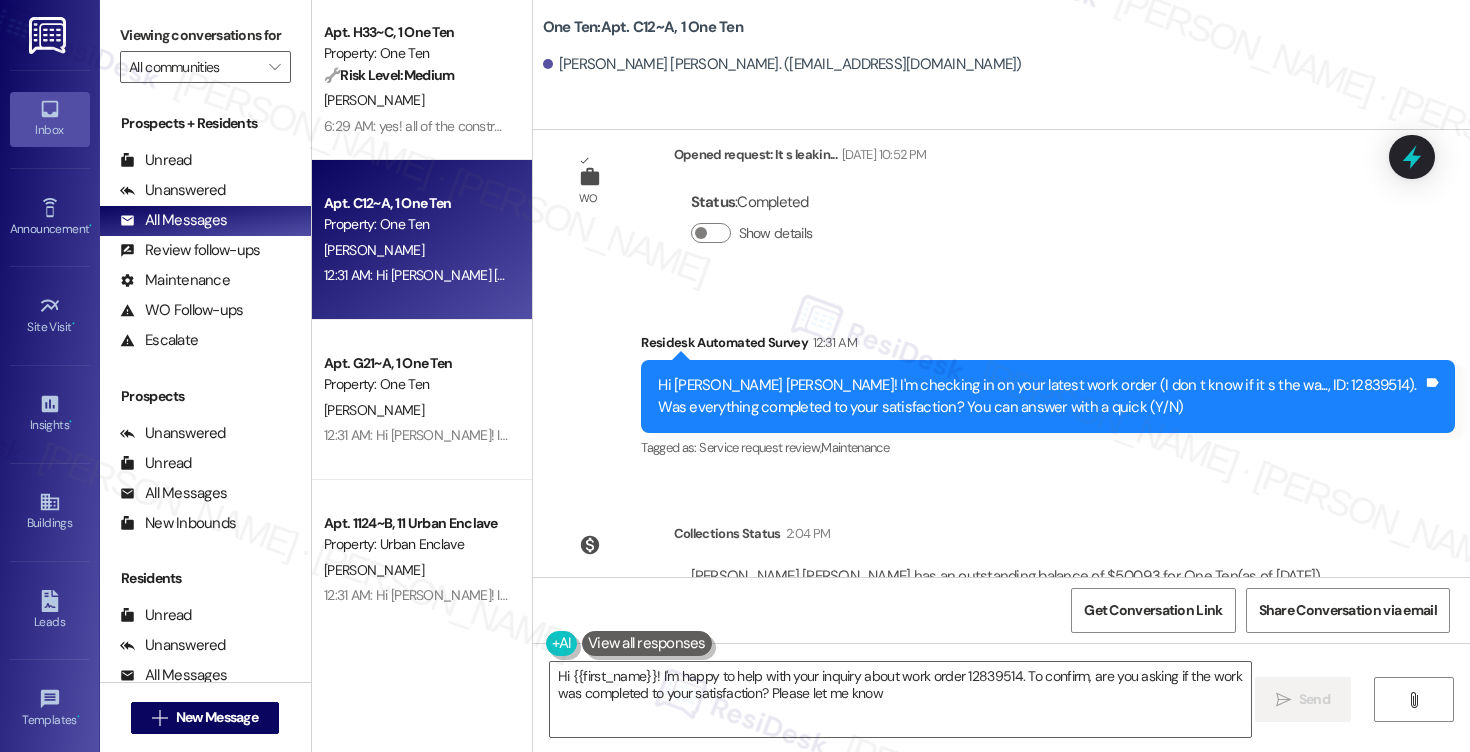 type on "Hi {{first_name}}! I'm happy to help with your inquiry about work order 12839514. To confirm, are you asking if the work was completed to your satisfaction? Please let me know!" 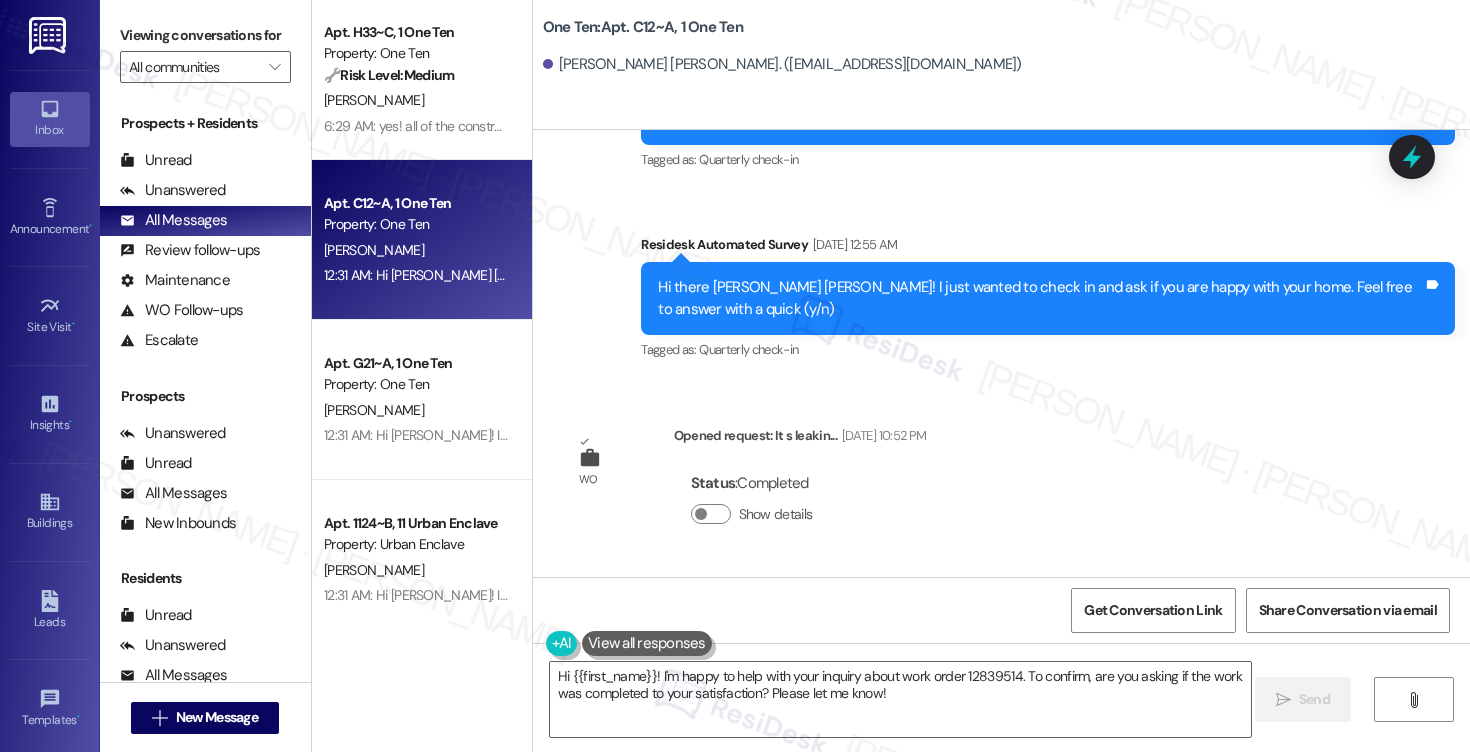scroll, scrollTop: 1636, scrollLeft: 0, axis: vertical 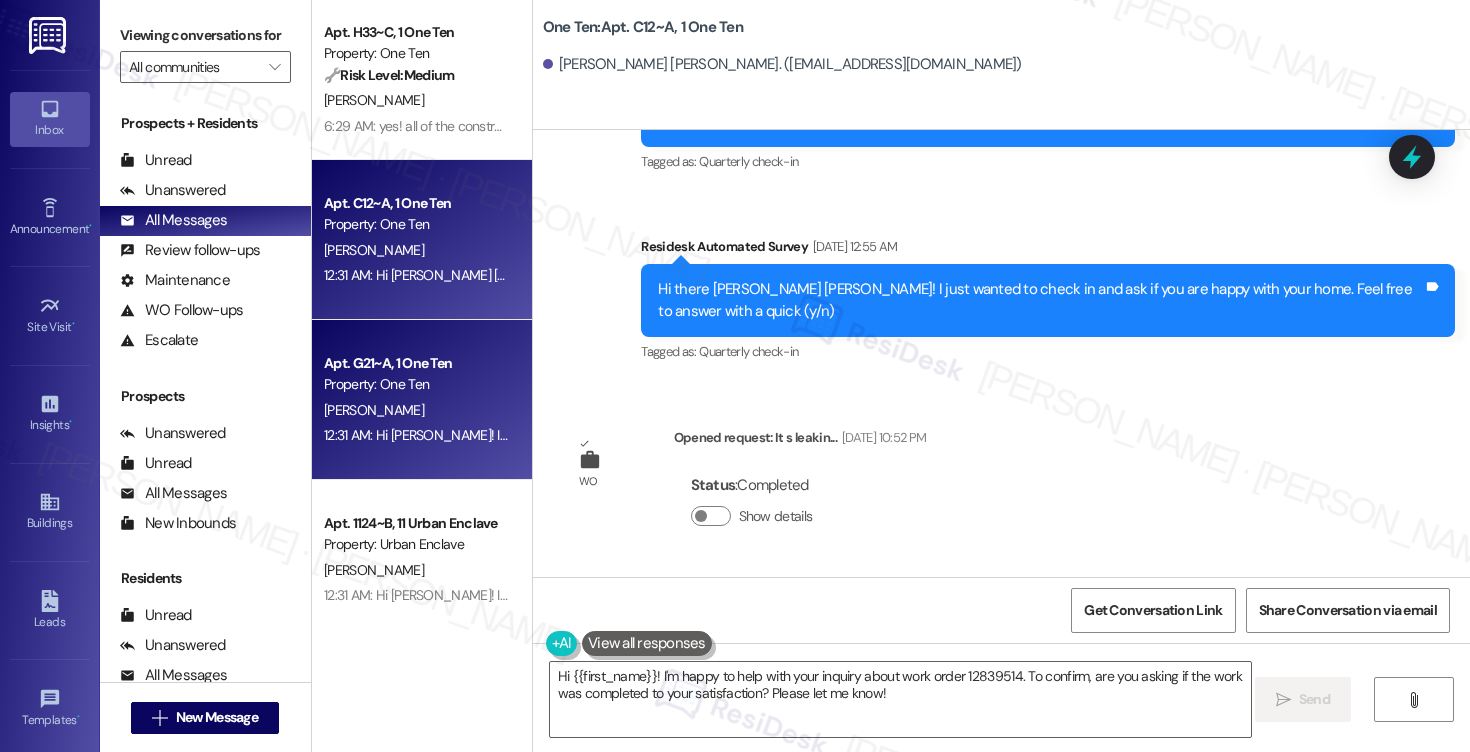 click on "[PERSON_NAME]" at bounding box center (374, 410) 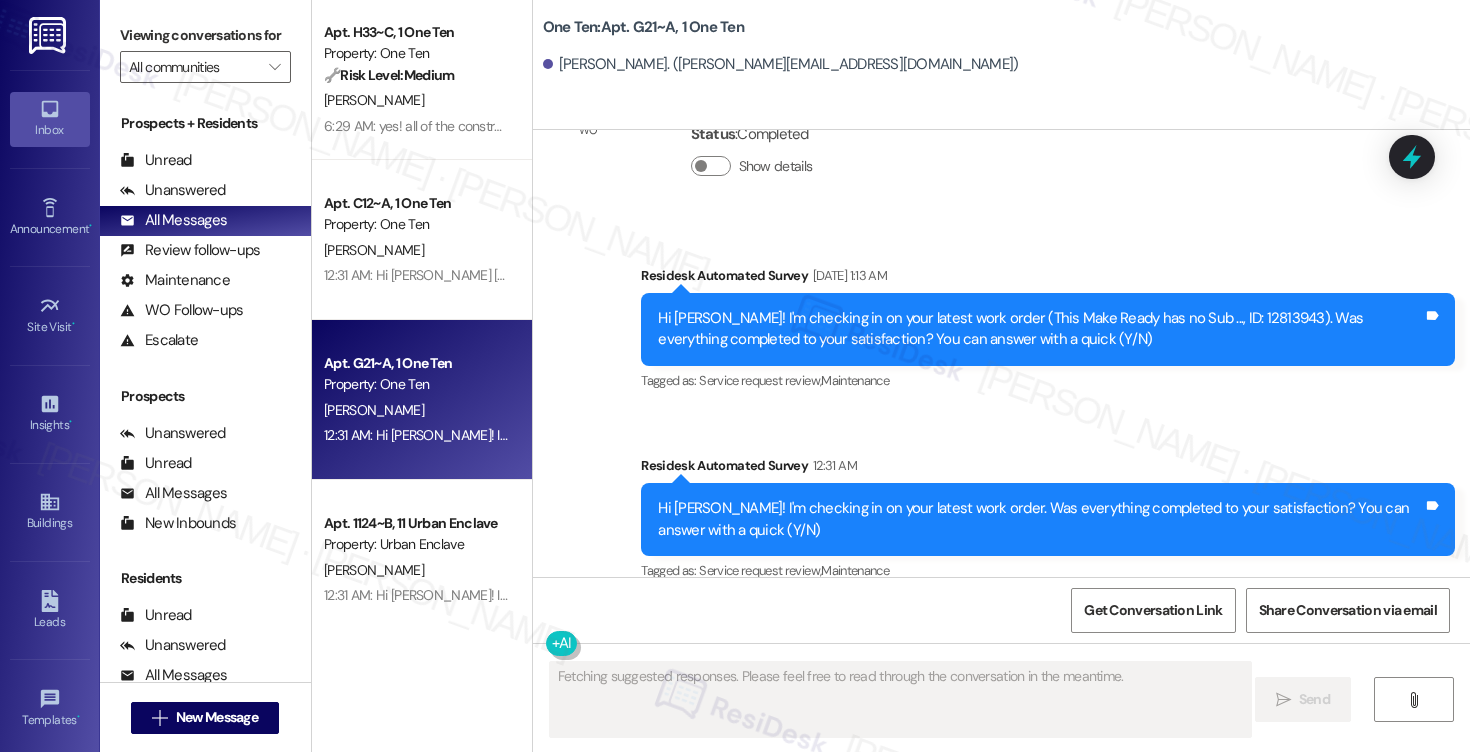 scroll, scrollTop: 2398, scrollLeft: 0, axis: vertical 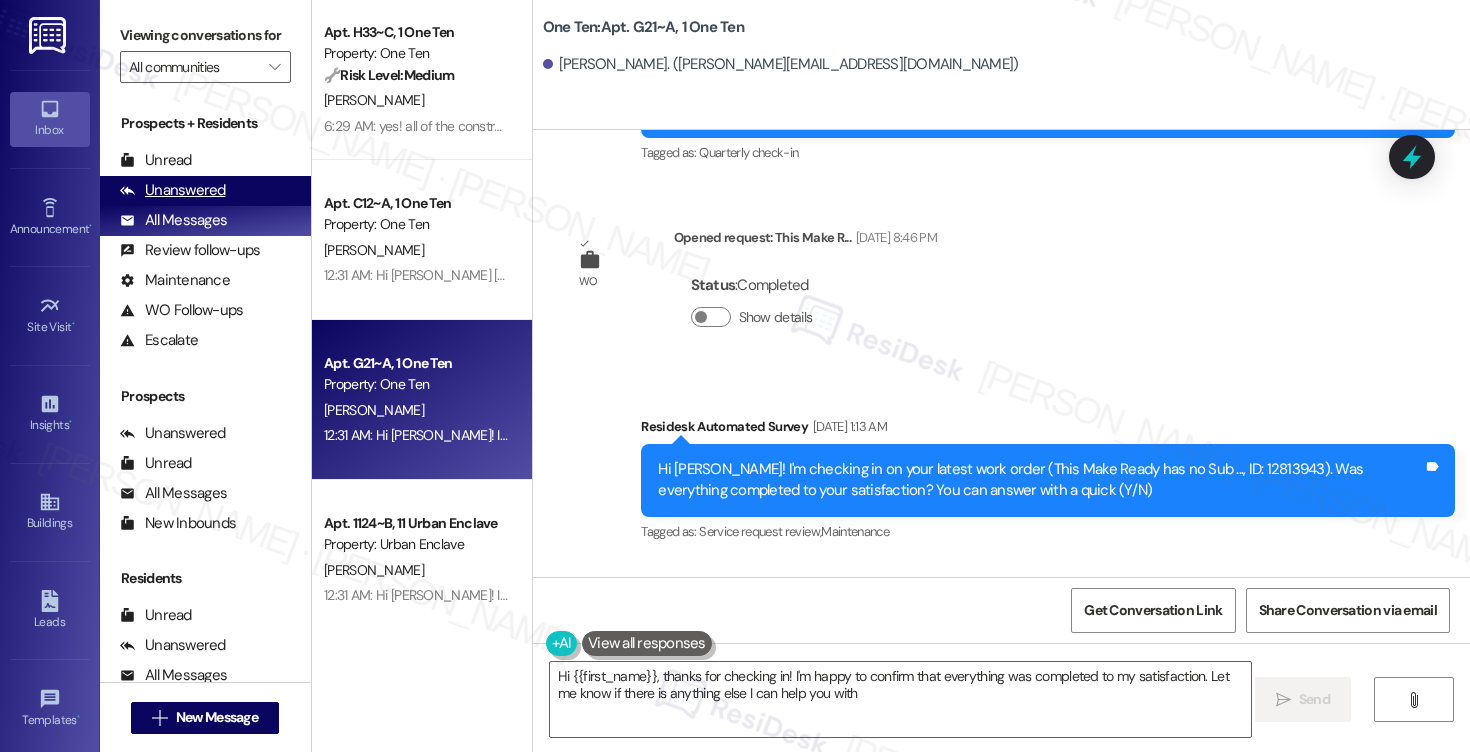 type on "Hi {{first_name}}, thanks for checking in! I'm happy to confirm that everything was completed to my satisfaction. Let me know if there is anything else I can help you with!" 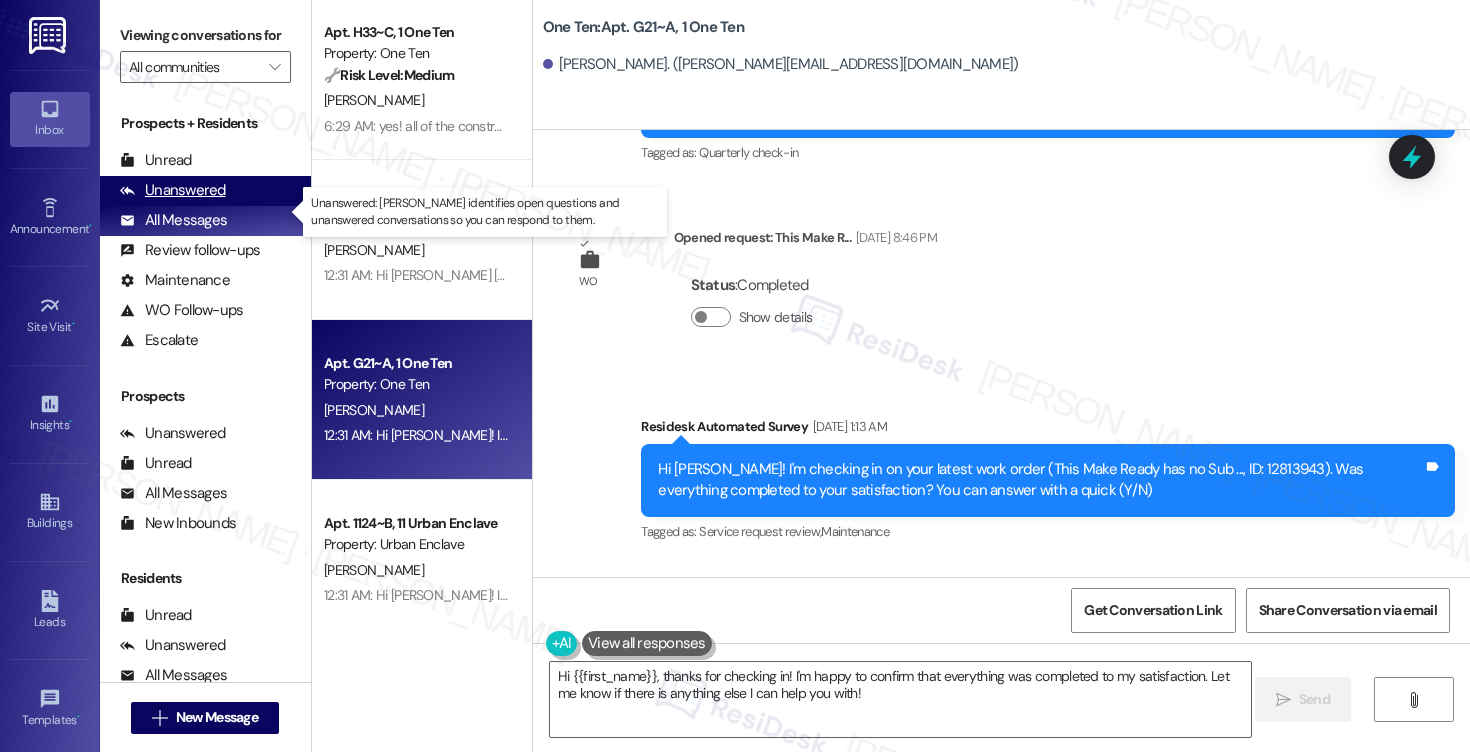 click on "Unanswered" at bounding box center [173, 190] 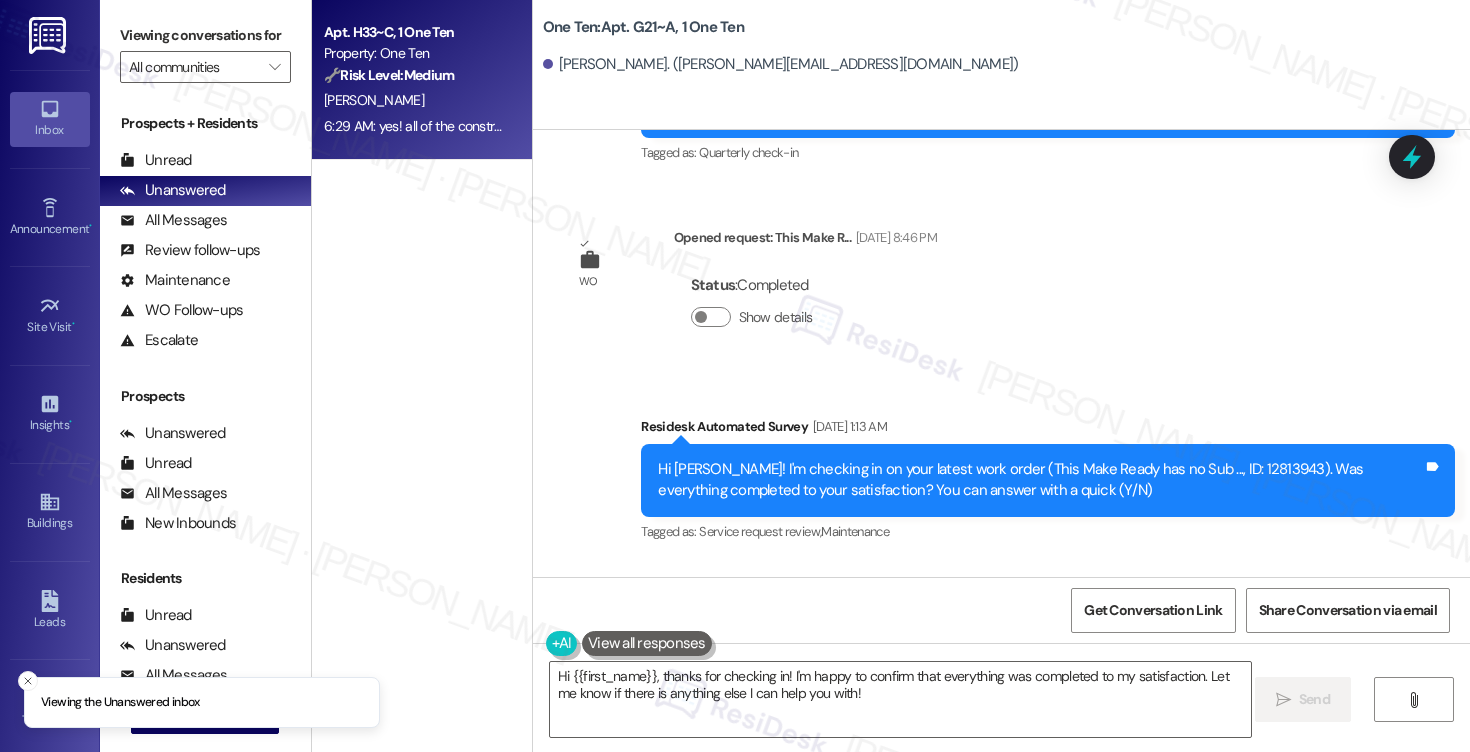 click on "[PERSON_NAME]" at bounding box center [374, 100] 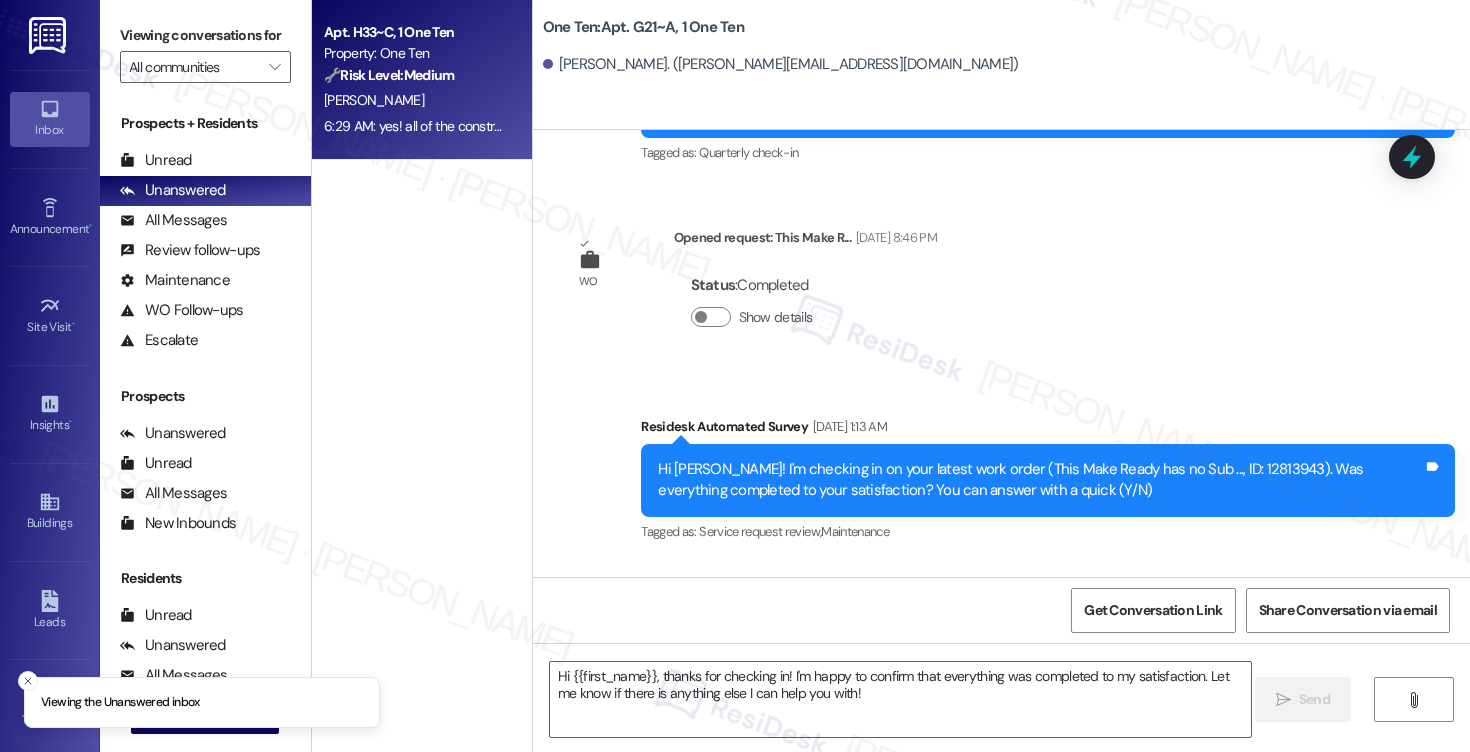 type on "Fetching suggested responses. Please feel free to read through the conversation in the meantime." 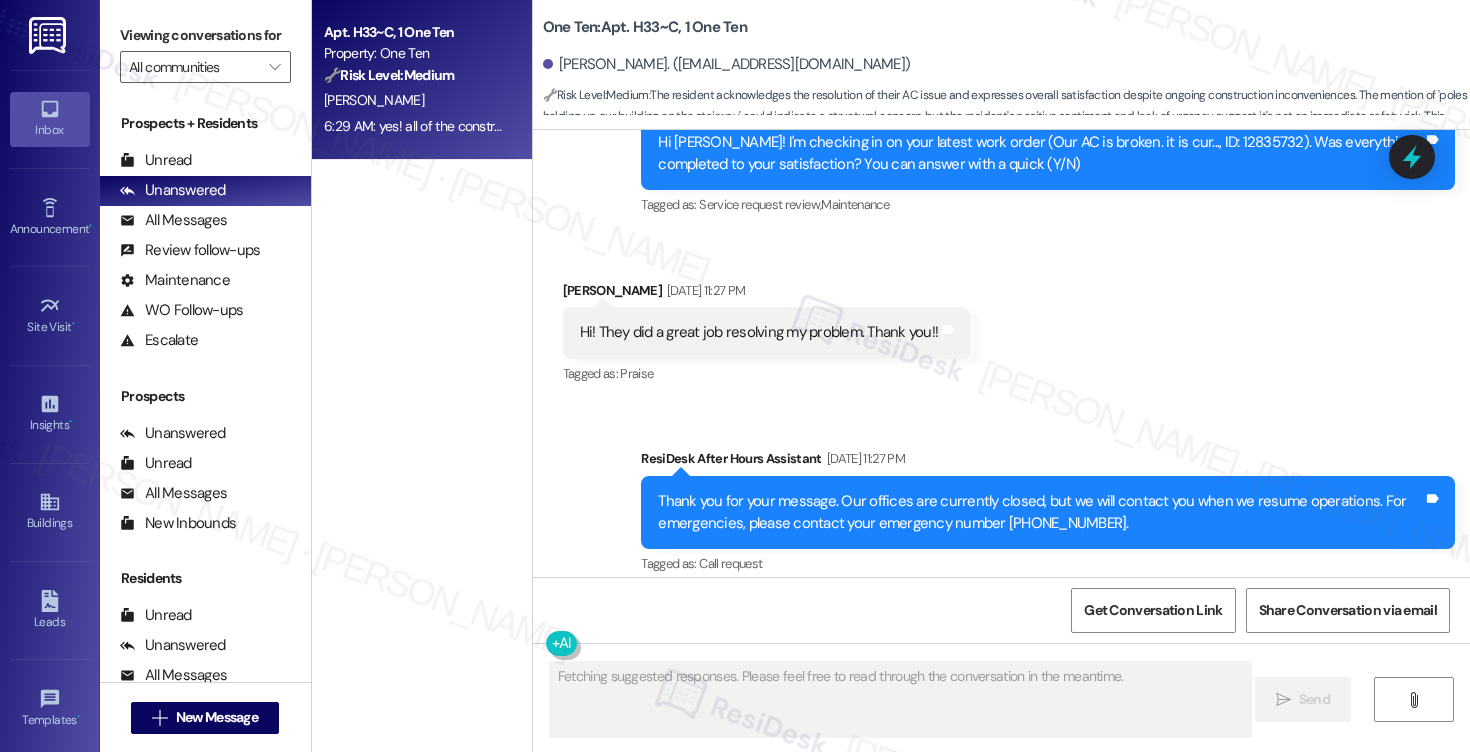 scroll, scrollTop: 5622, scrollLeft: 0, axis: vertical 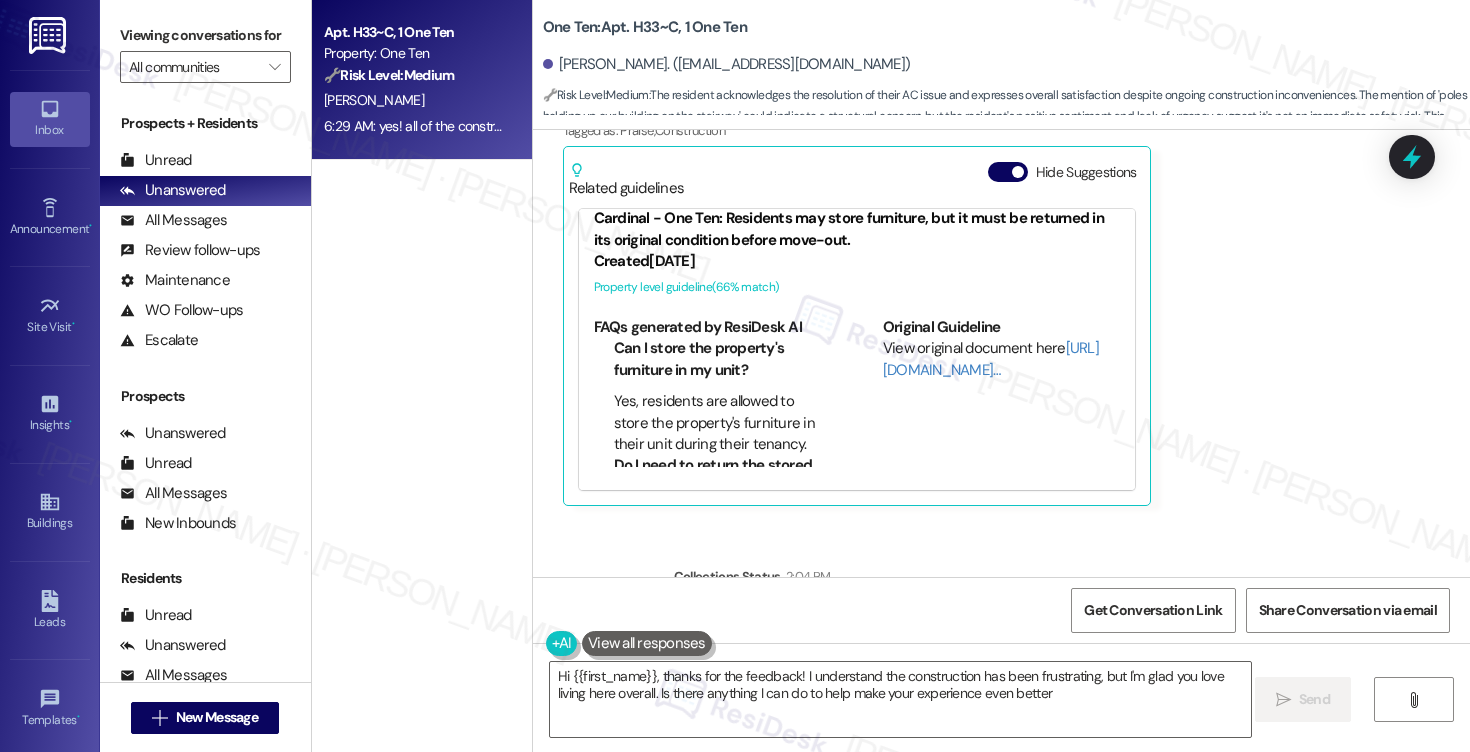 type on "Hi {{first_name}}, thanks for the feedback! I understand the construction has been frustrating, but I'm glad you love living here overall. Is there anything I can do to help make your experience even better?" 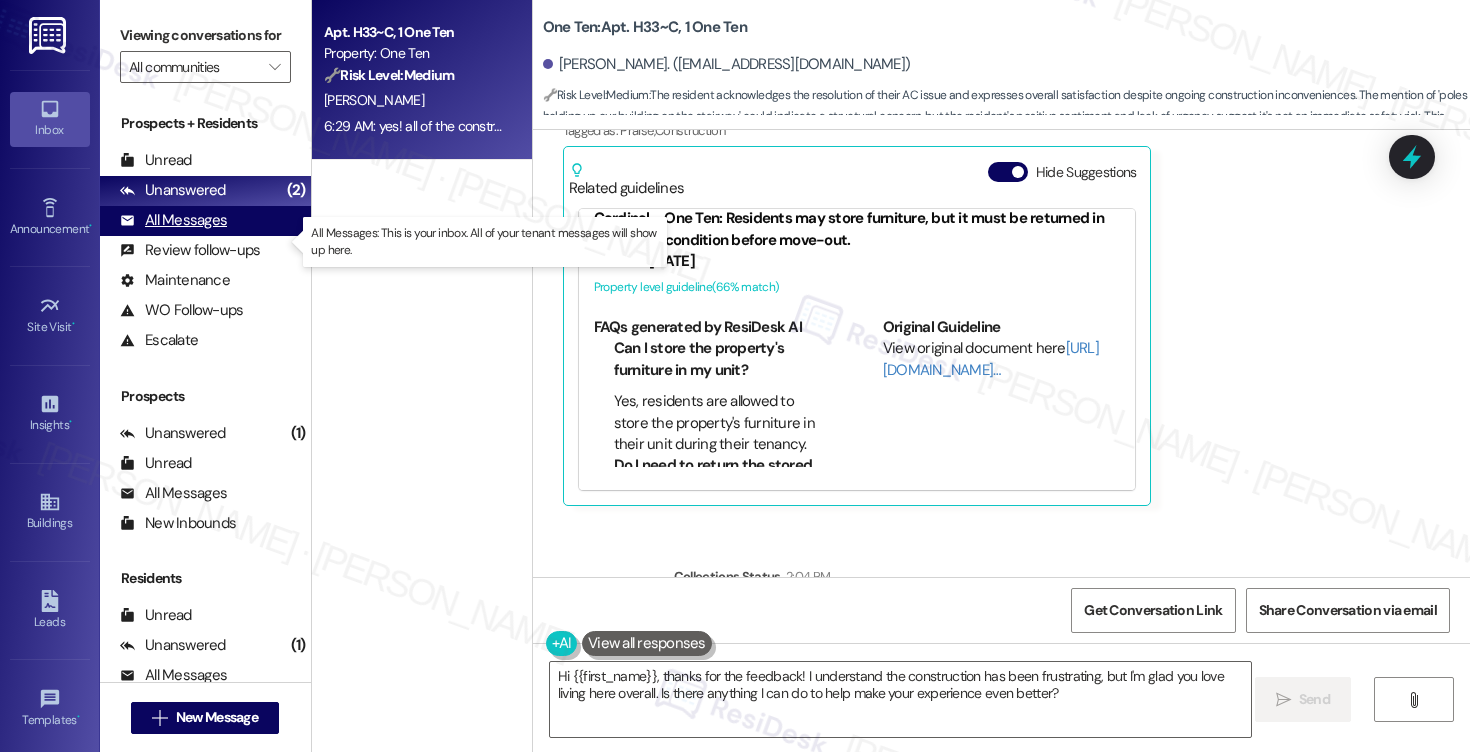 click on "All Messages" at bounding box center (173, 220) 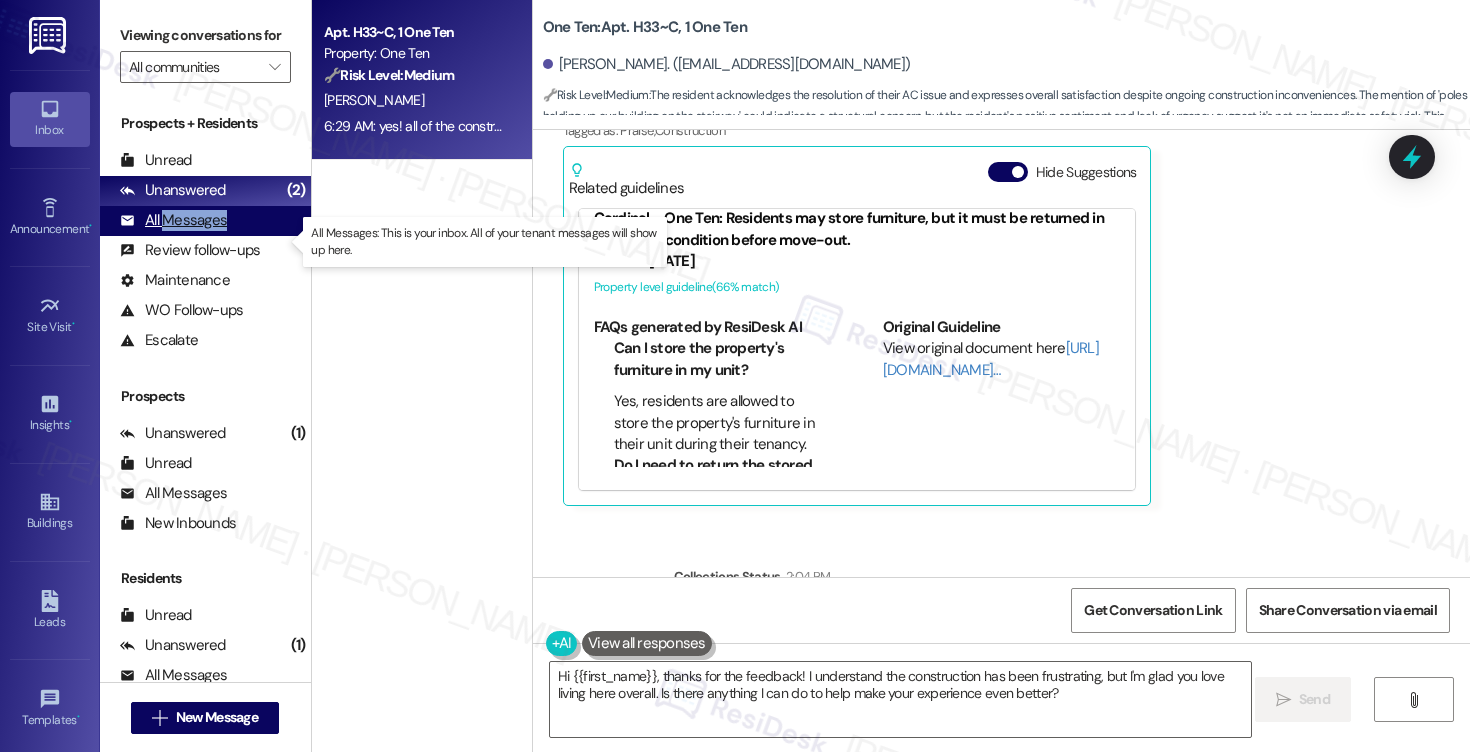 click on "All Messages" at bounding box center [173, 220] 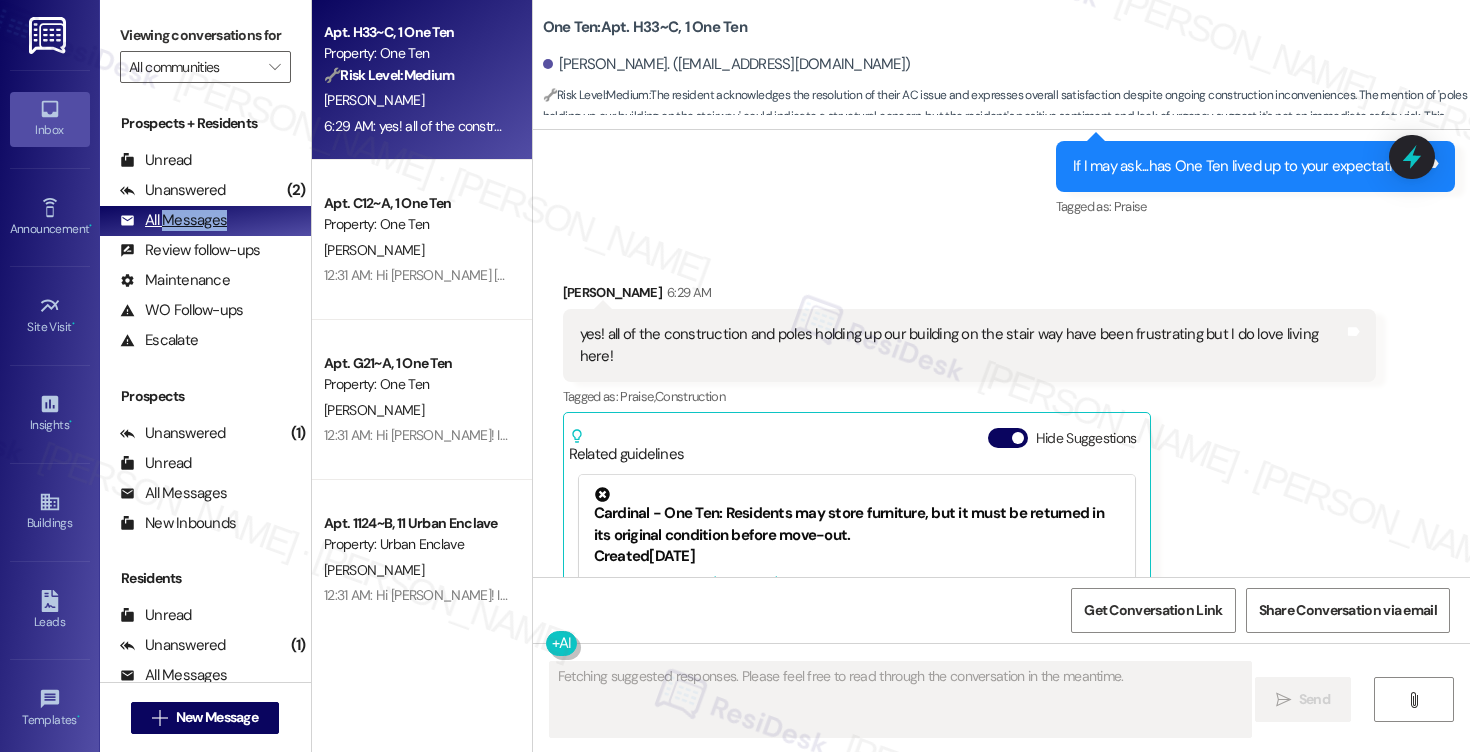 scroll, scrollTop: 5622, scrollLeft: 0, axis: vertical 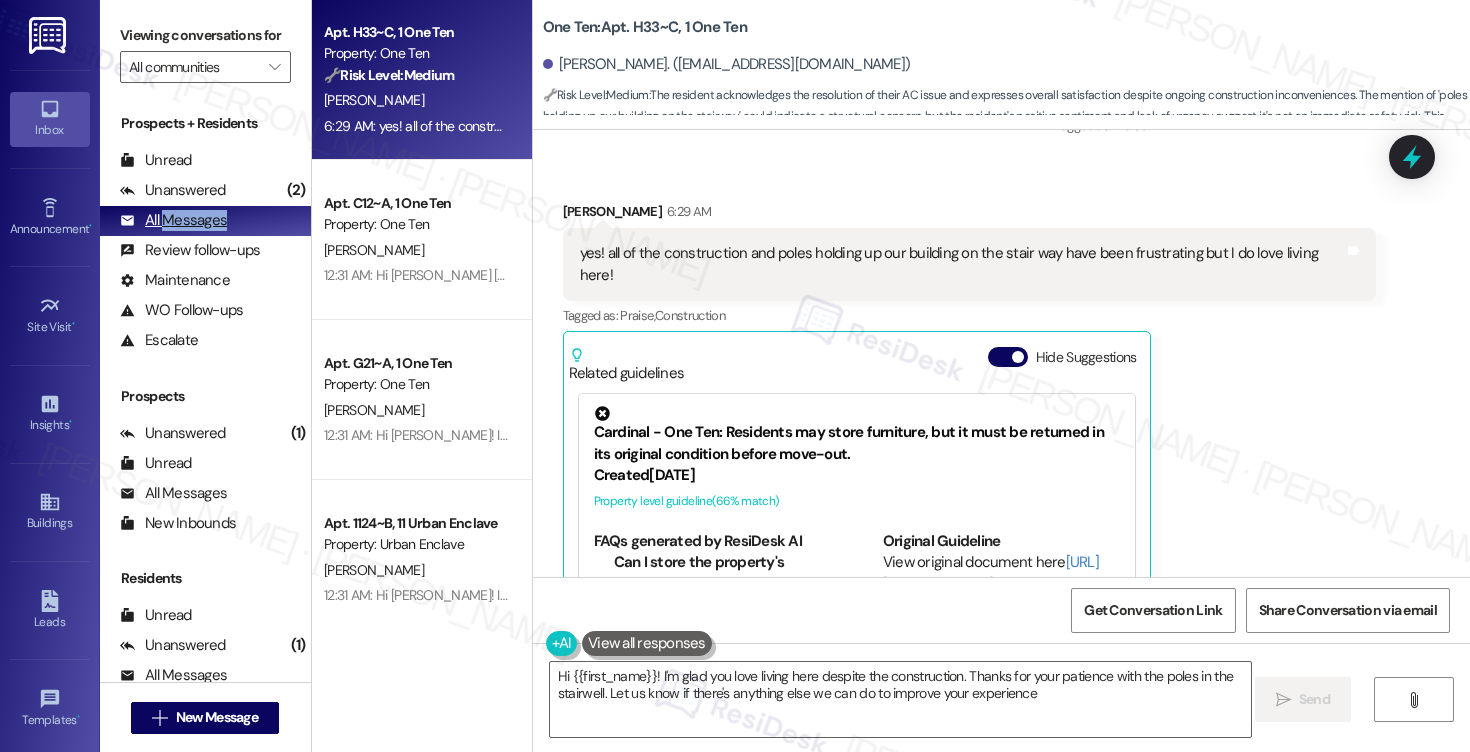 type on "Hi {{first_name}}! I'm glad you love living here despite the construction. Thanks for your patience with the poles in the stairwell. Let us know if there's anything else we can do to improve your experience!" 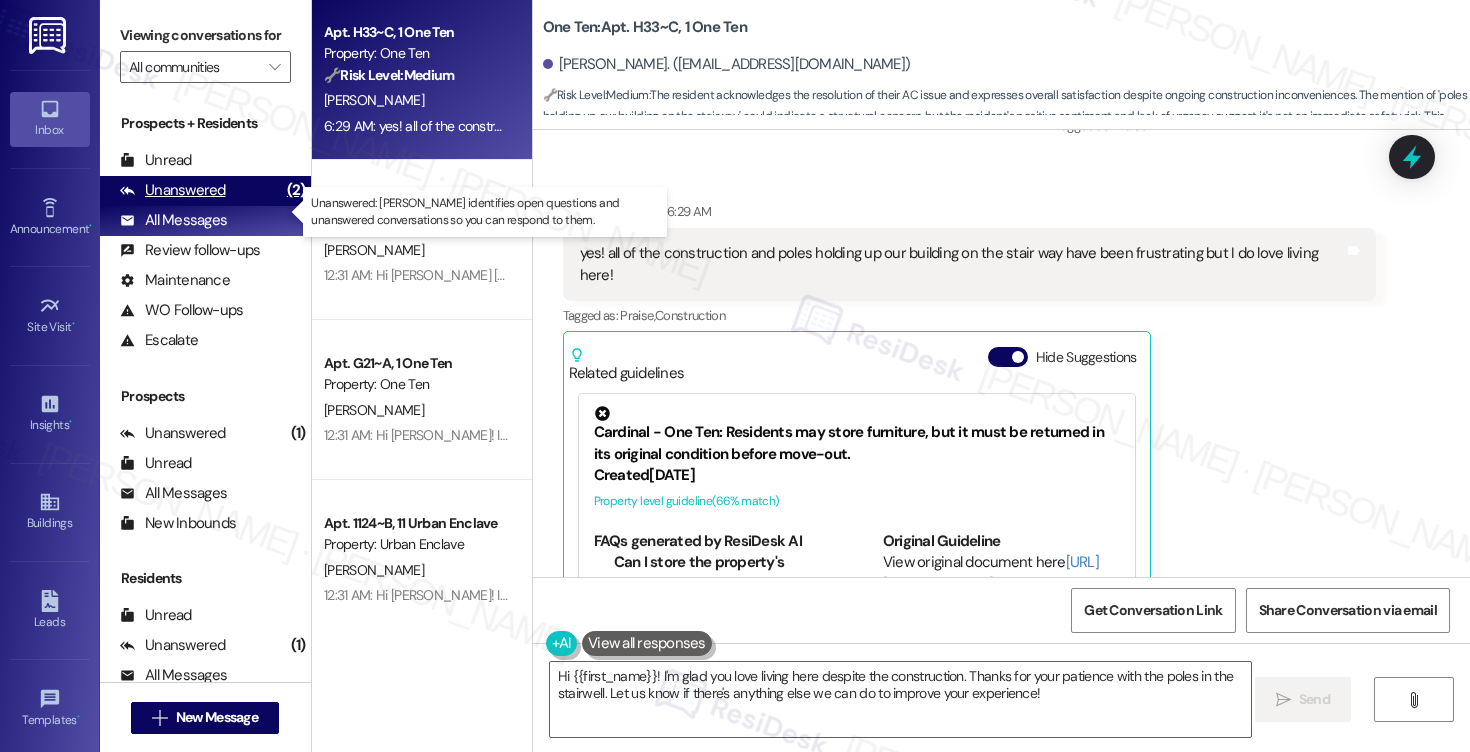 click on "Unanswered" at bounding box center (173, 190) 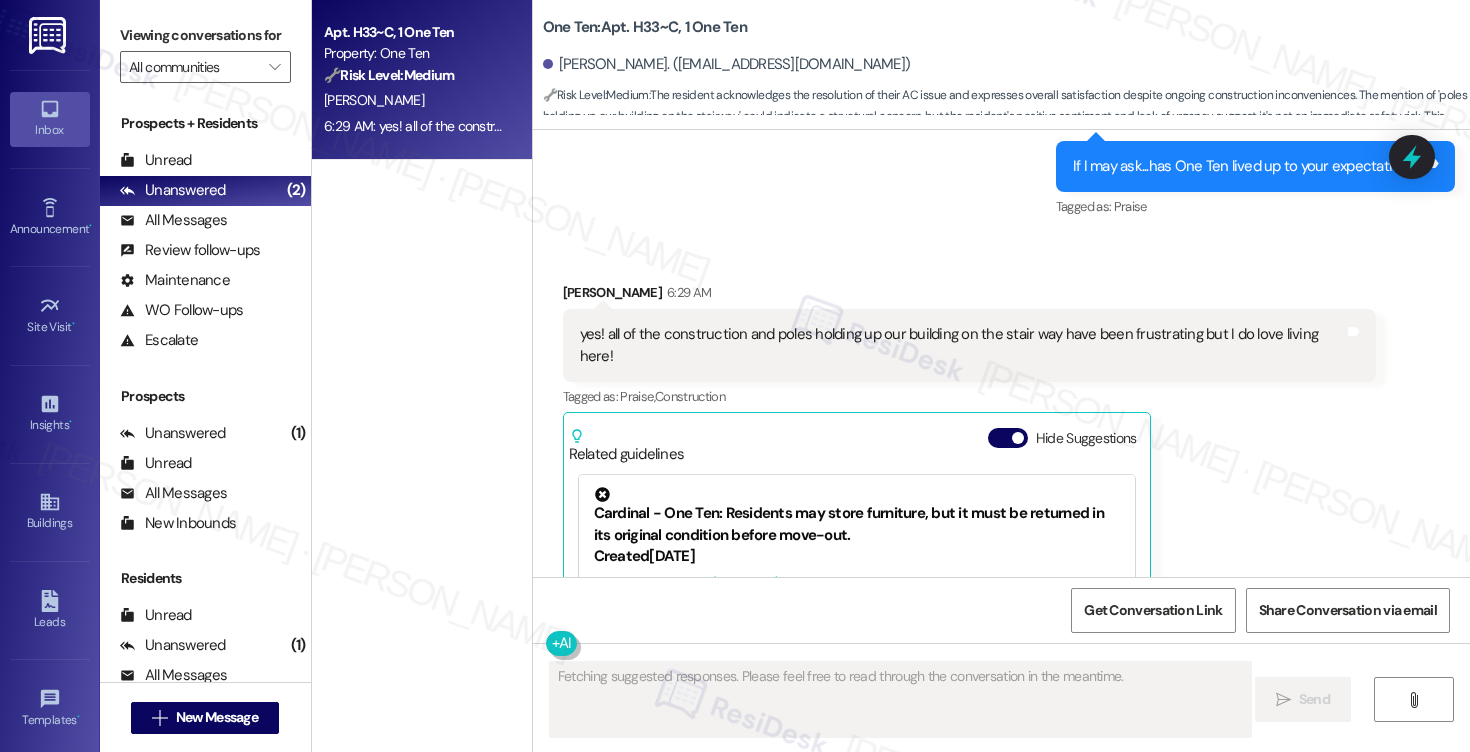click on "[PERSON_NAME]" at bounding box center [416, 100] 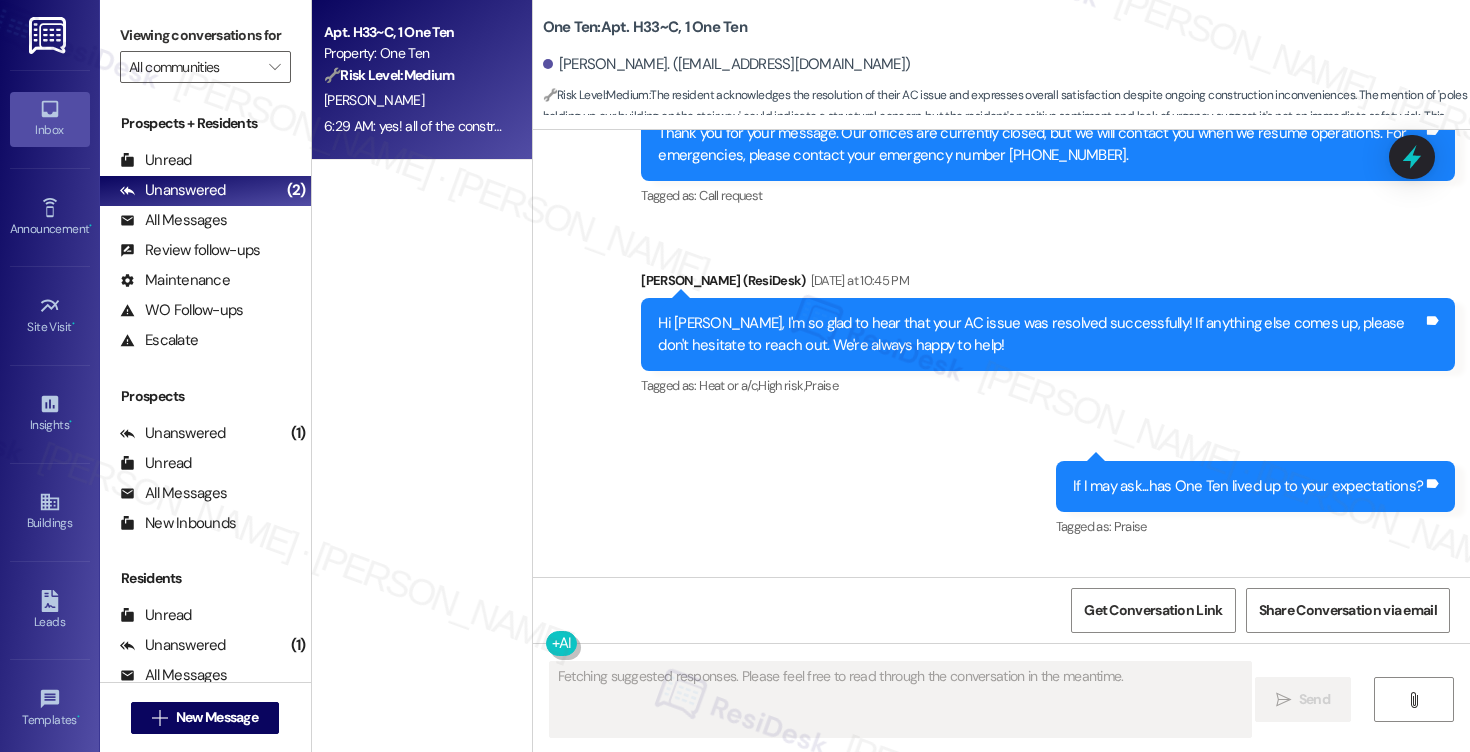 scroll, scrollTop: 5405, scrollLeft: 0, axis: vertical 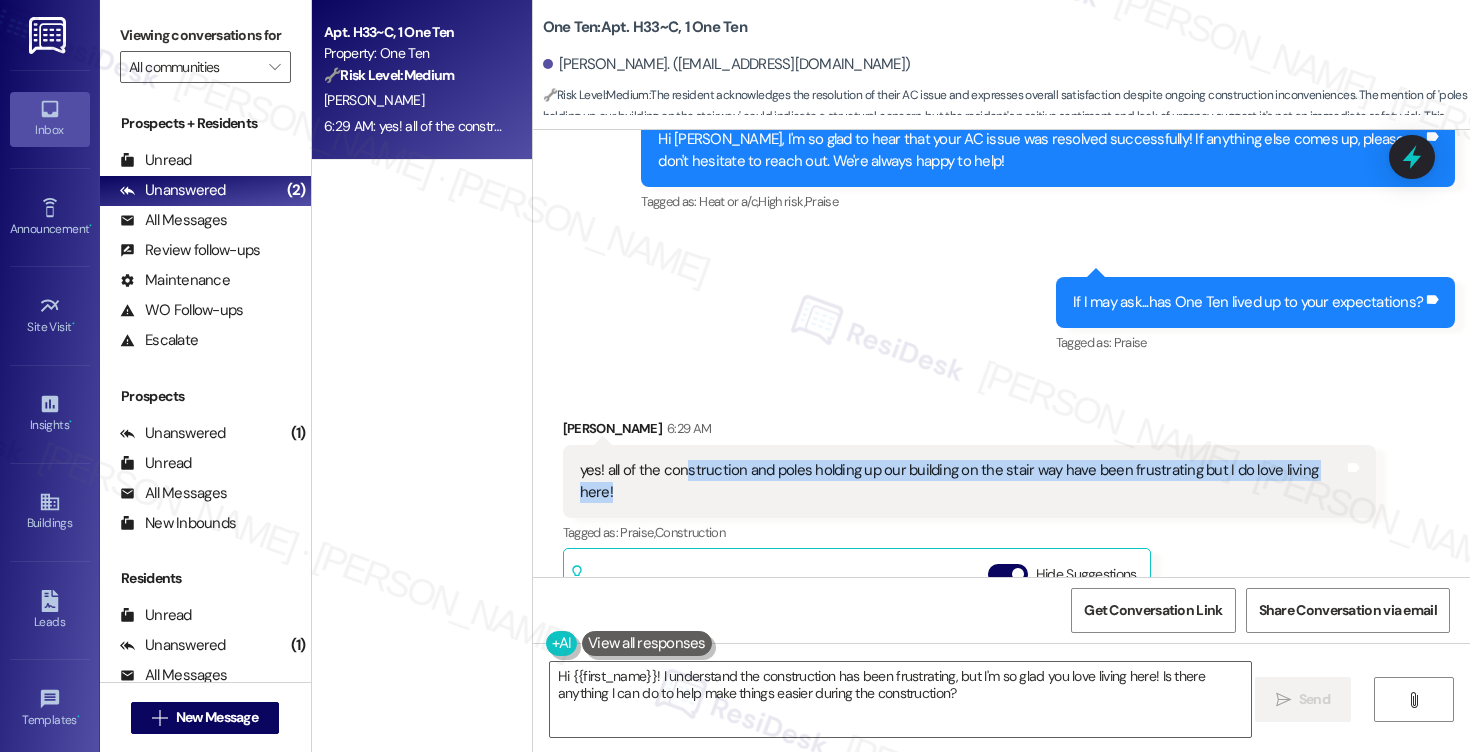 drag, startPoint x: 675, startPoint y: 360, endPoint x: 1178, endPoint y: 375, distance: 503.2236 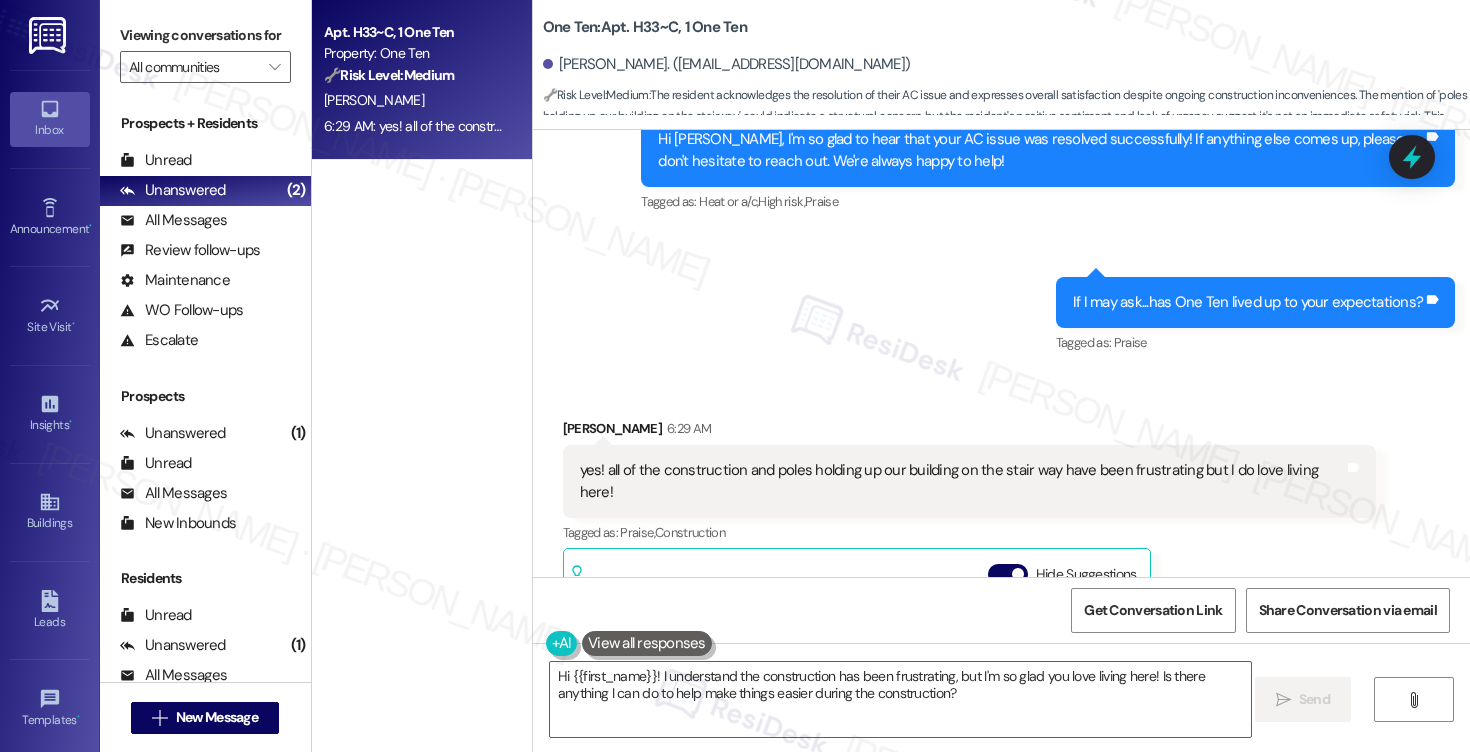 click on "yes! all of the construction and poles holding up our building on the stair way have been frustrating but I do love living here! Tags and notes" at bounding box center [970, 481] 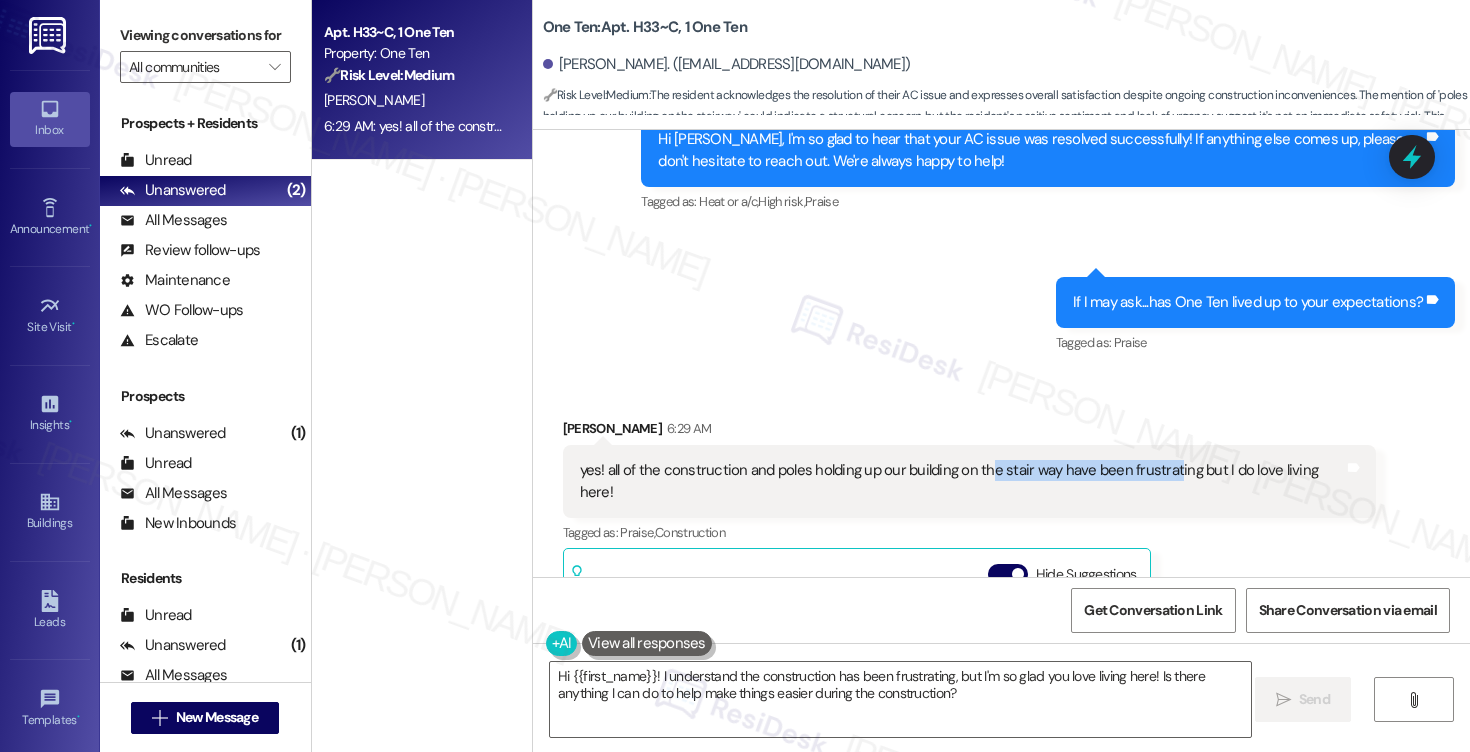 drag, startPoint x: 972, startPoint y: 369, endPoint x: 1158, endPoint y: 364, distance: 186.0672 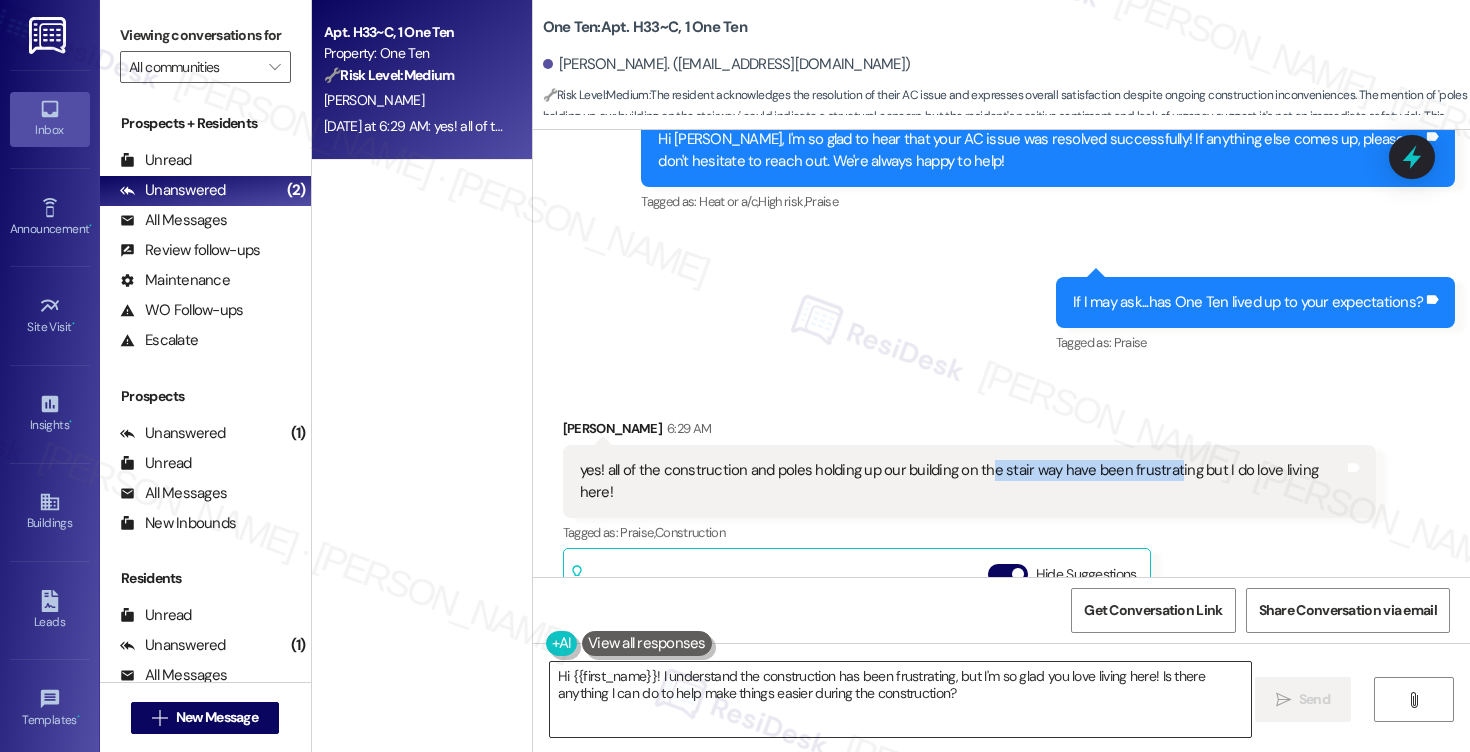 click on "Hi {{first_name}}! I understand the construction has been frustrating, but I'm so glad you love living here! Is there anything I can do to help make things easier during the construction?" at bounding box center (900, 699) 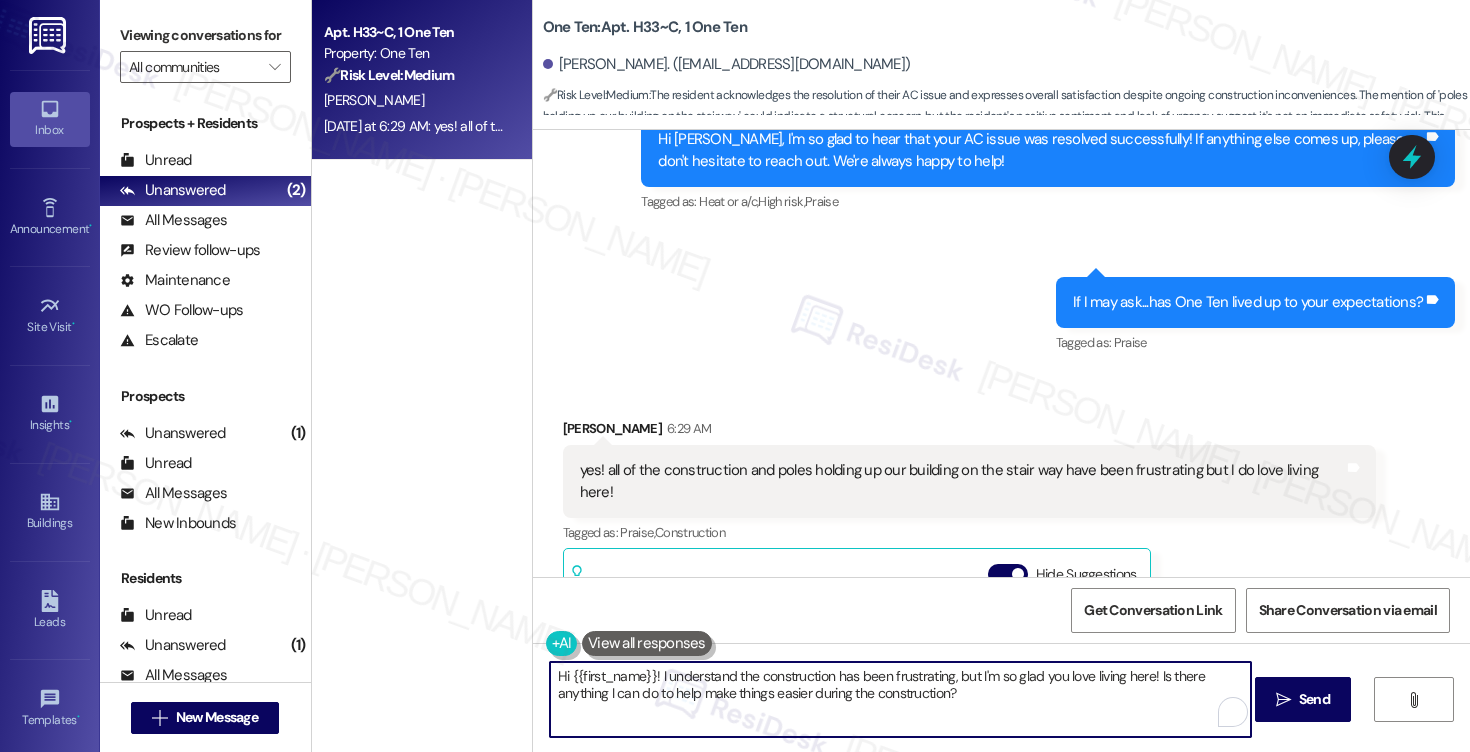 click on "Hi {{first_name}}! I understand the construction has been frustrating, but I'm so glad you love living here! Is there anything I can do to help make things easier during the construction?" at bounding box center (900, 699) 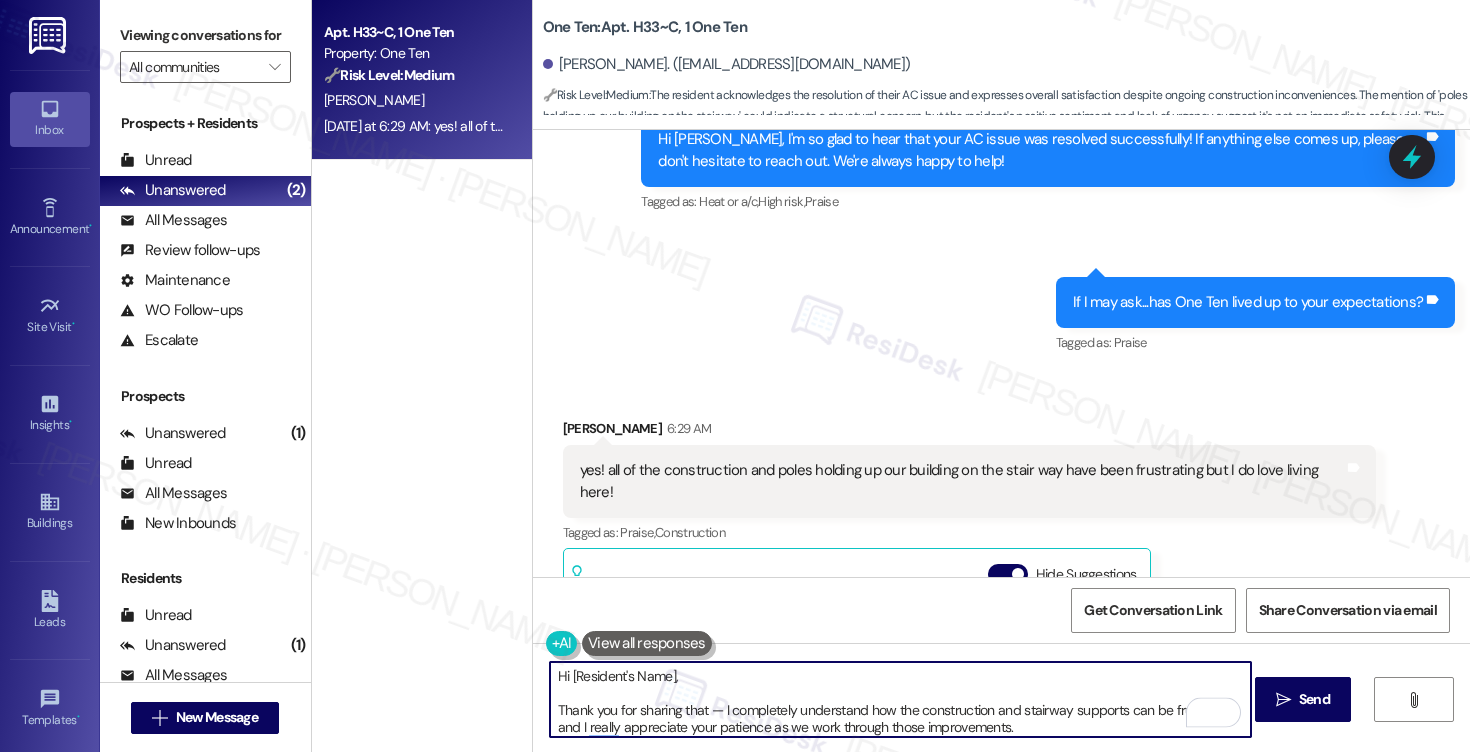 click on "[PERSON_NAME] 6:29 AM" at bounding box center (970, 432) 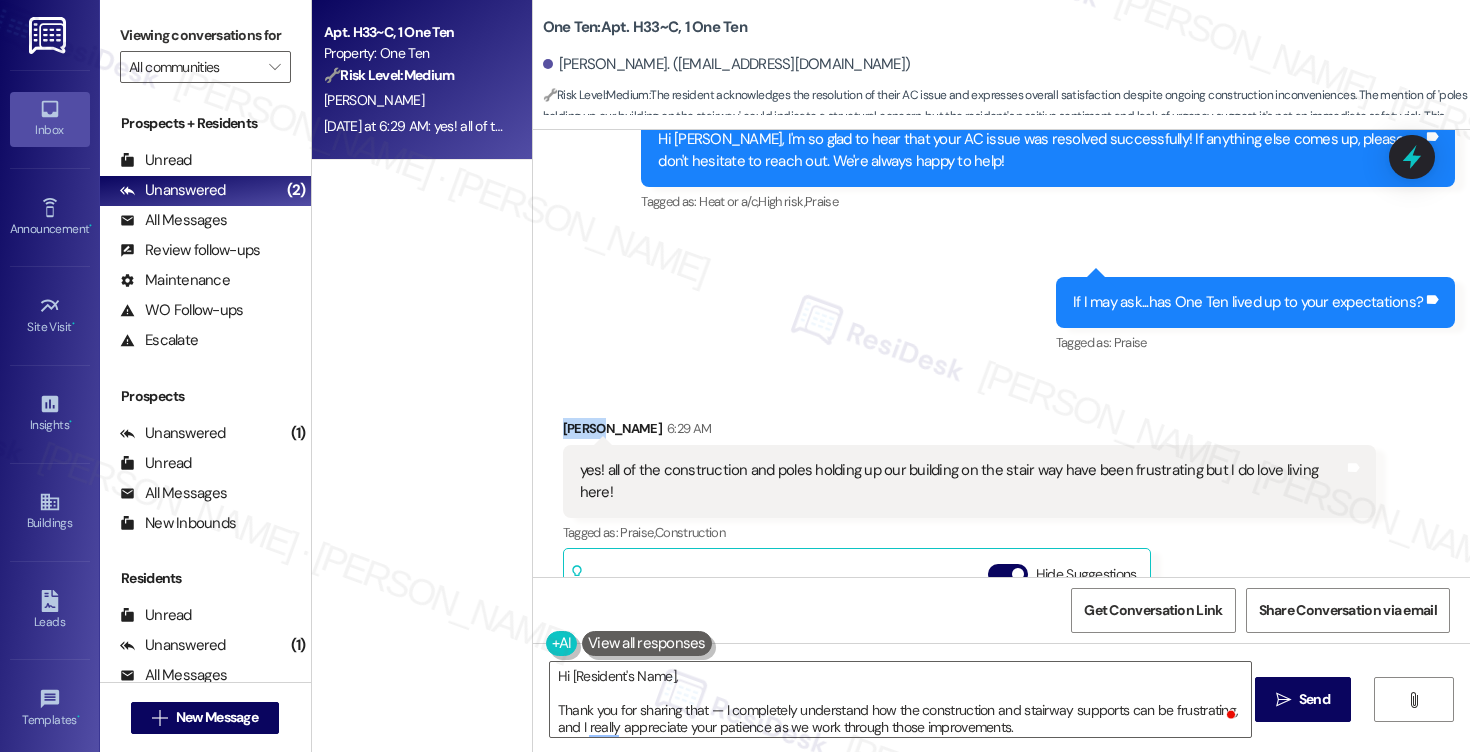 click on "[PERSON_NAME] 6:29 AM" at bounding box center [970, 432] 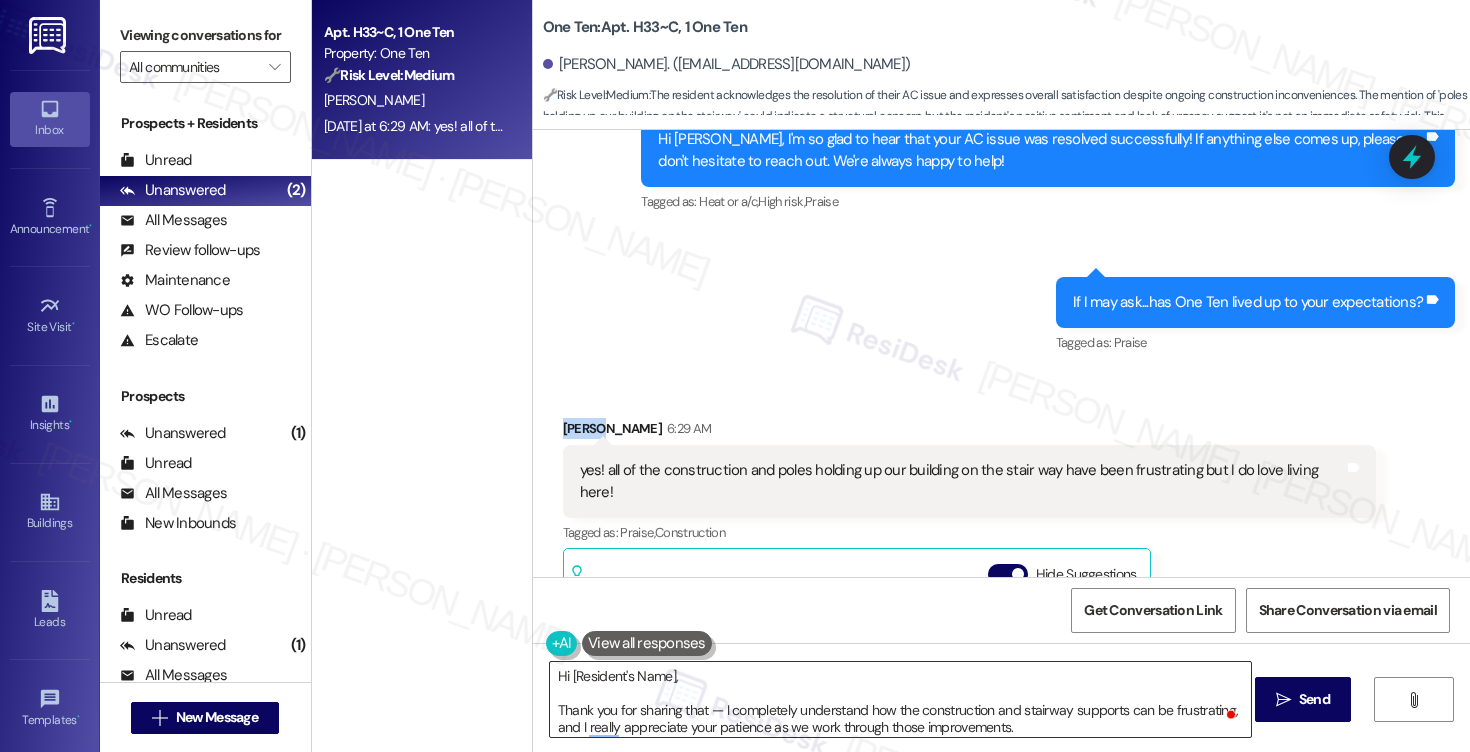 copy on "[PERSON_NAME]" 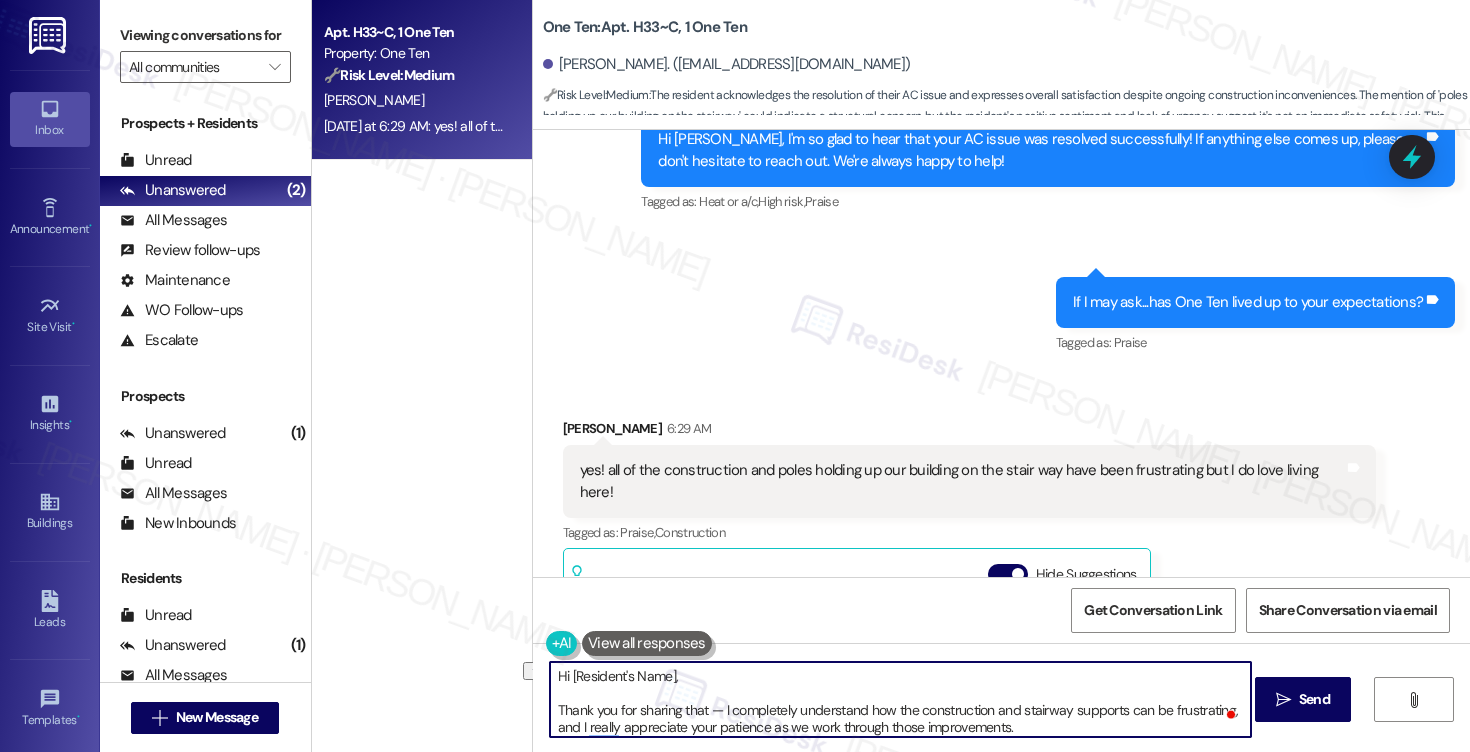 drag, startPoint x: 560, startPoint y: 676, endPoint x: 724, endPoint y: 680, distance: 164.04877 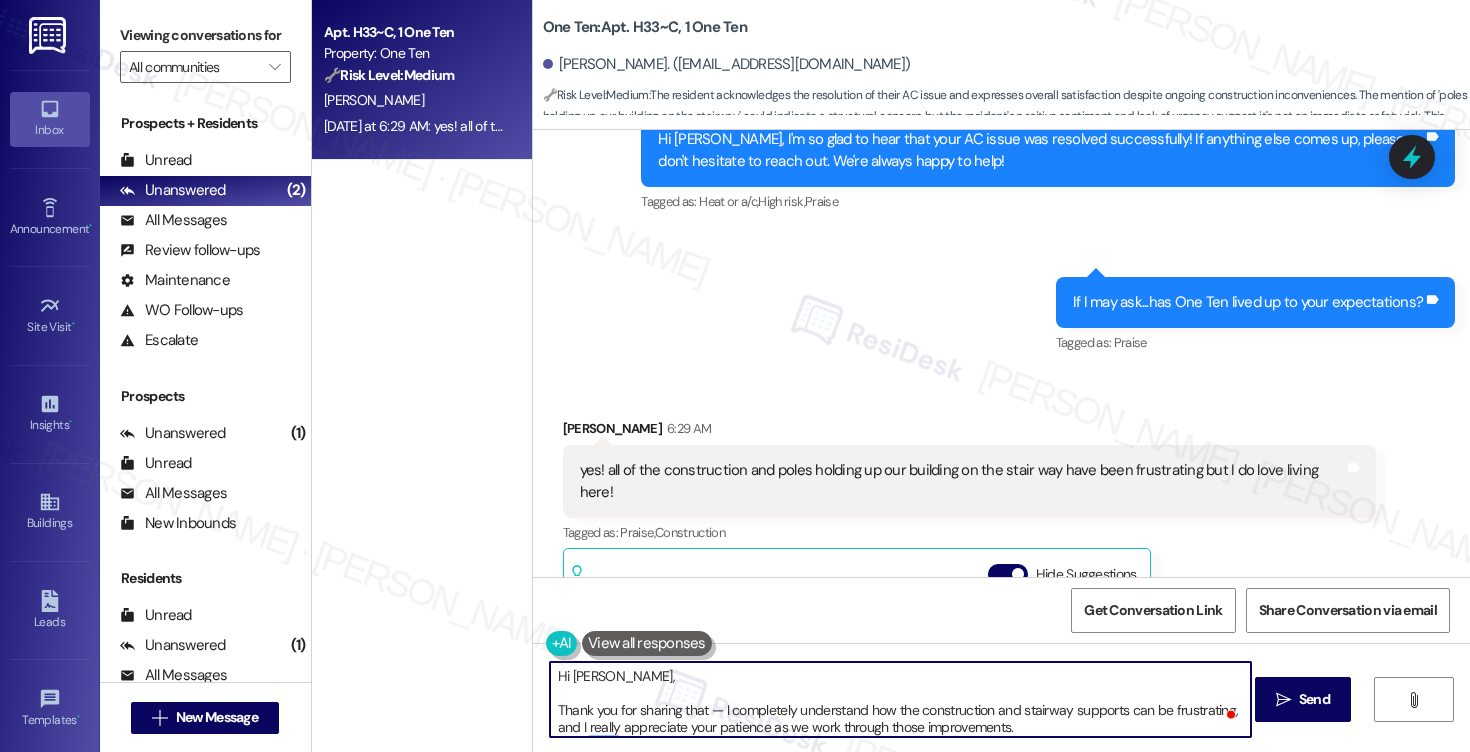 click on "Hi [PERSON_NAME],
Thank you for sharing that — I completely understand how the construction and stairway supports can be frustrating, and I really appreciate your patience as we work through those improvements." at bounding box center (900, 699) 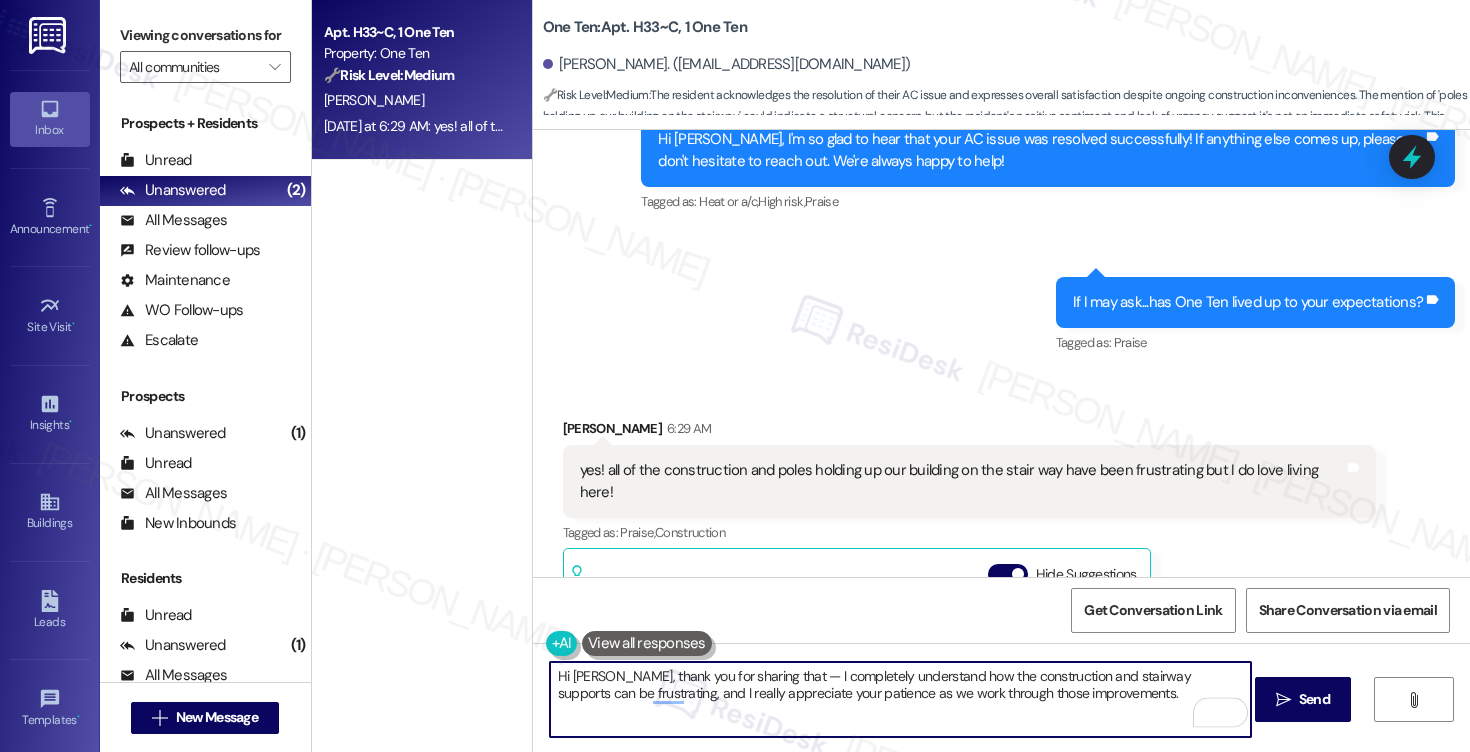 click on "Hi [PERSON_NAME], thank you for sharing that — I completely understand how the construction and stairway supports can be frustrating, and I really appreciate your patience as we work through those improvements." at bounding box center [900, 699] 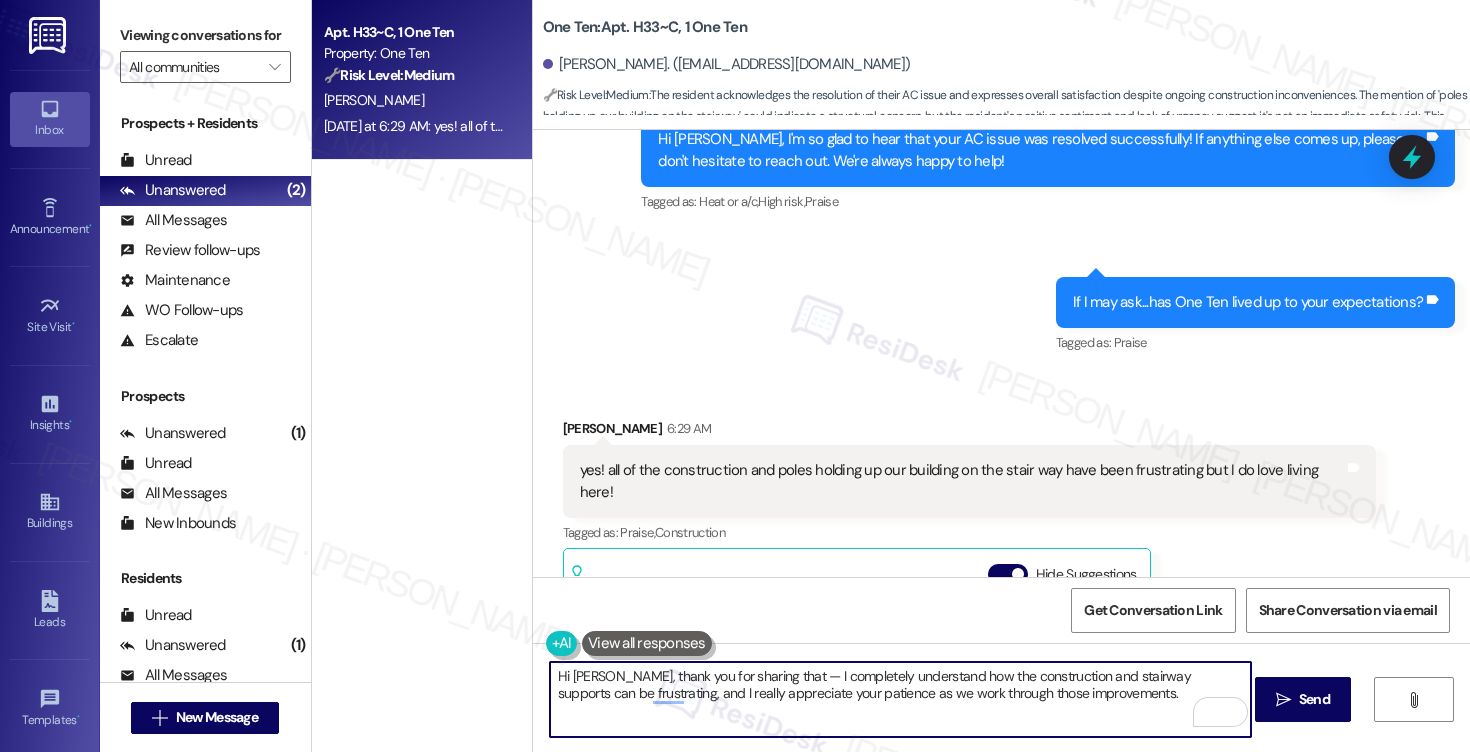 click on "Hi [PERSON_NAME], thank you for sharing that — I completely understand how the construction and stairway supports can be frustrating, and I really appreciate your patience as we work through those improvements." at bounding box center [900, 699] 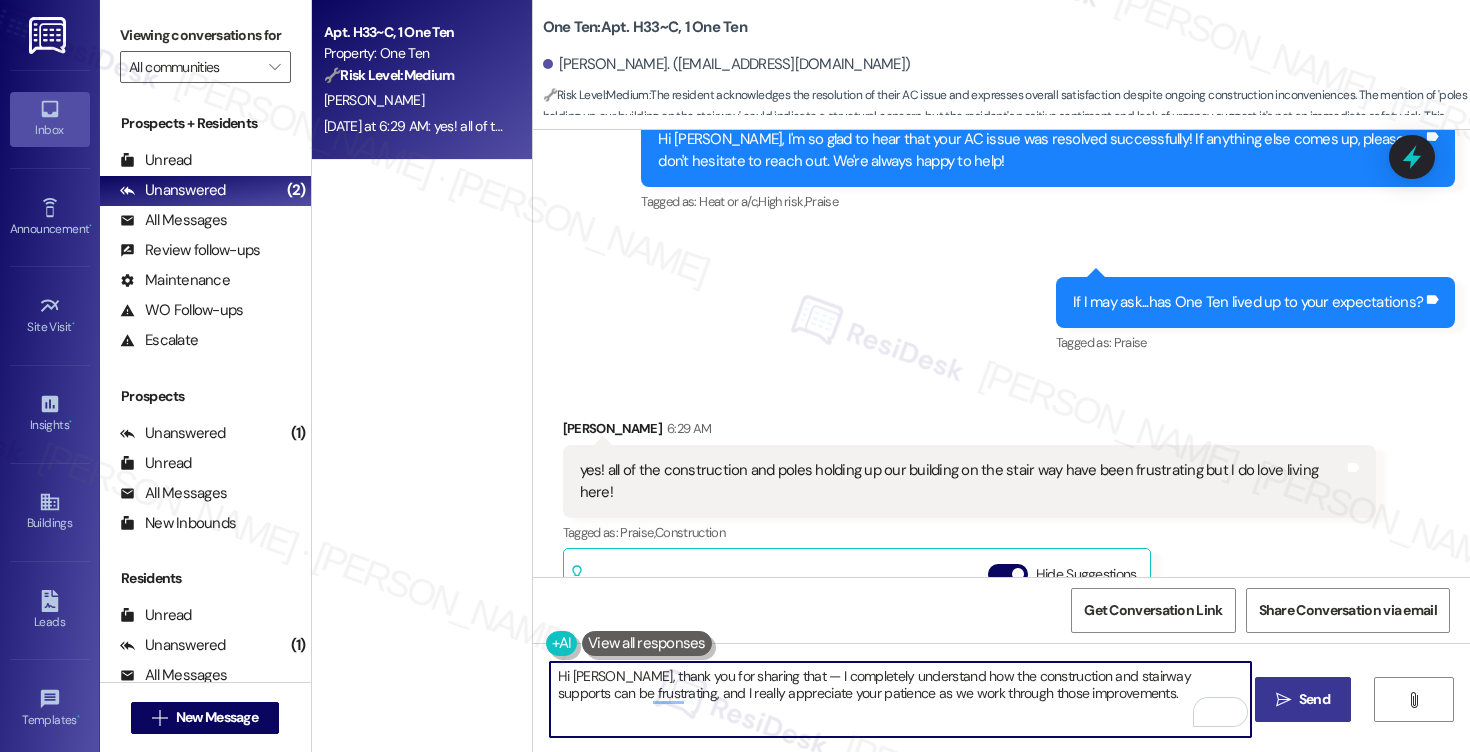 type on "Hi [PERSON_NAME], thank you for sharing that — I completely understand how the construction and stairway supports can be frustrating, and I really appreciate your patience as we work through those improvements." 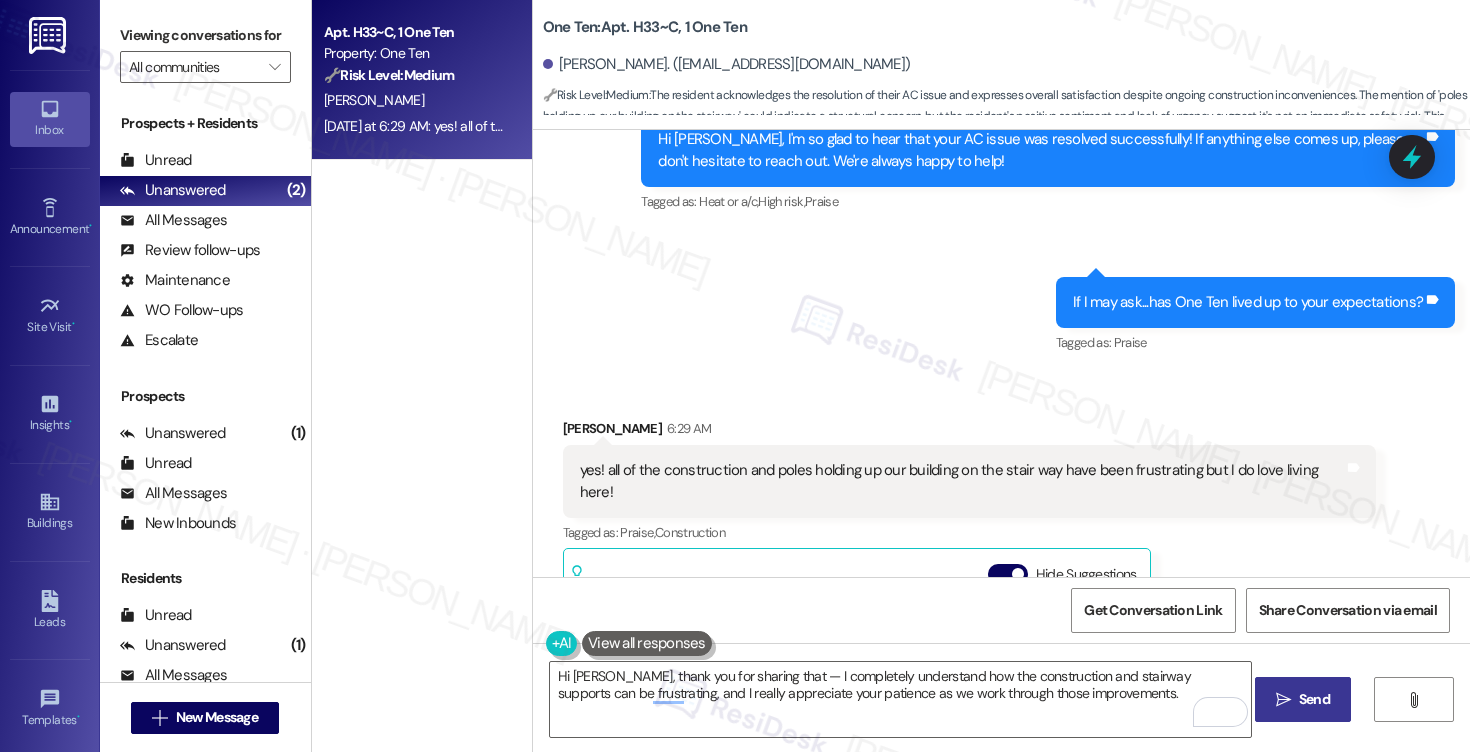 click on "Send" at bounding box center (1314, 699) 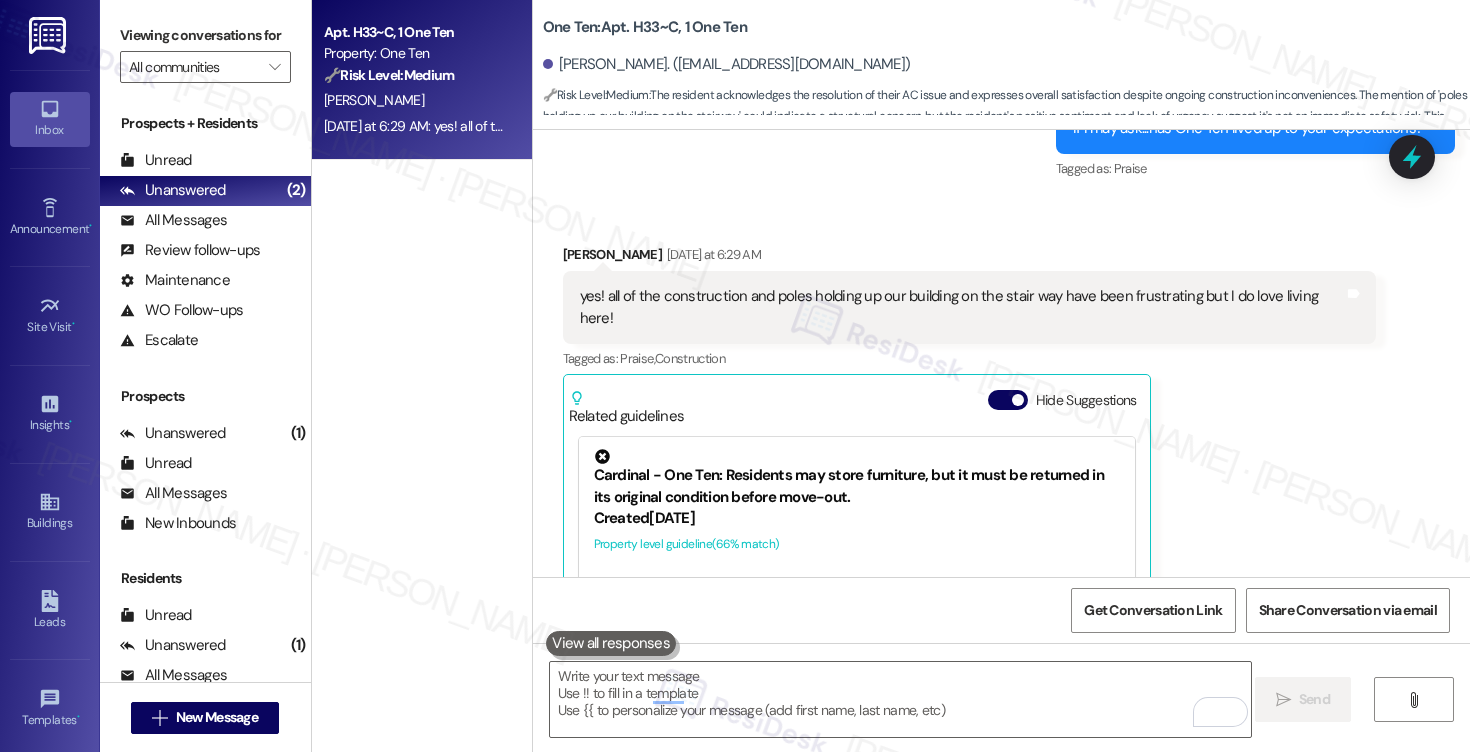 scroll, scrollTop: 5622, scrollLeft: 0, axis: vertical 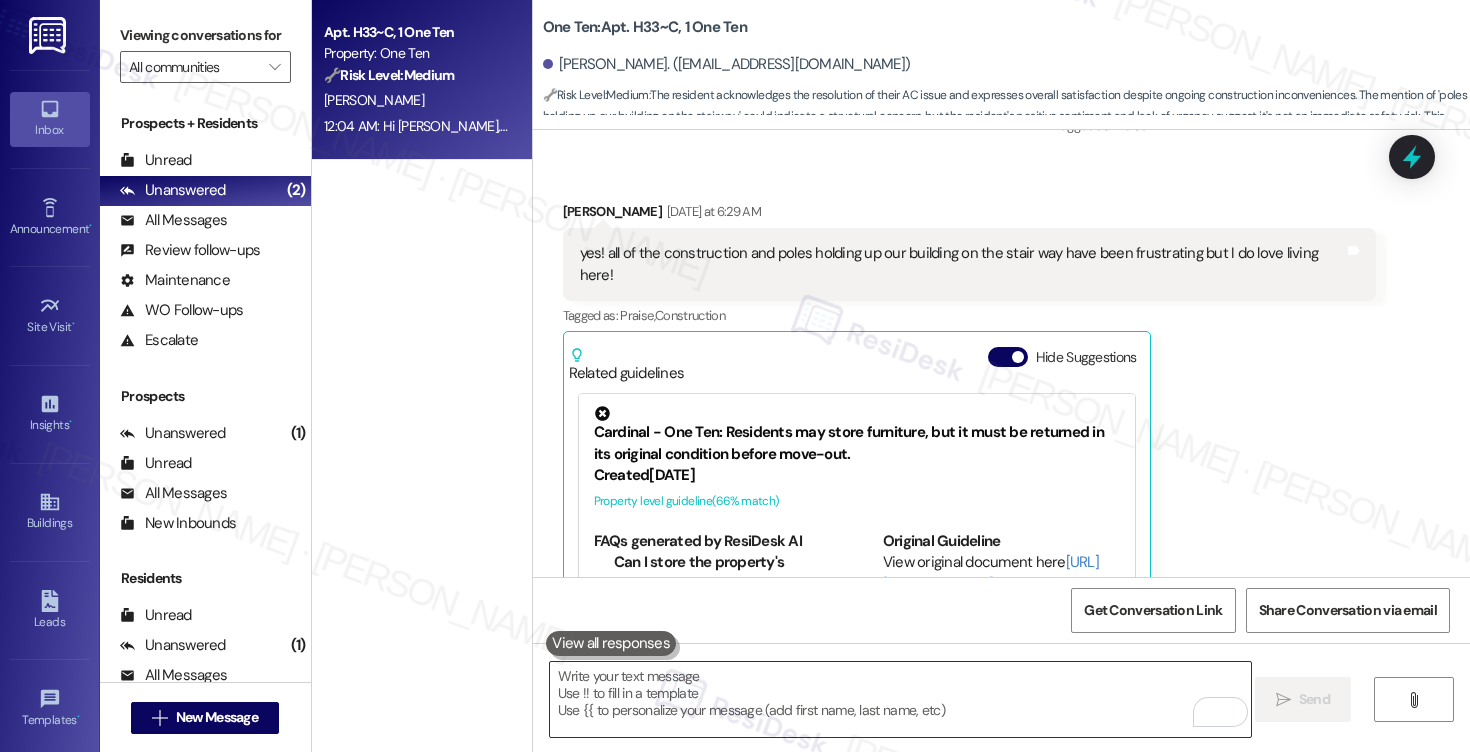 click at bounding box center (900, 699) 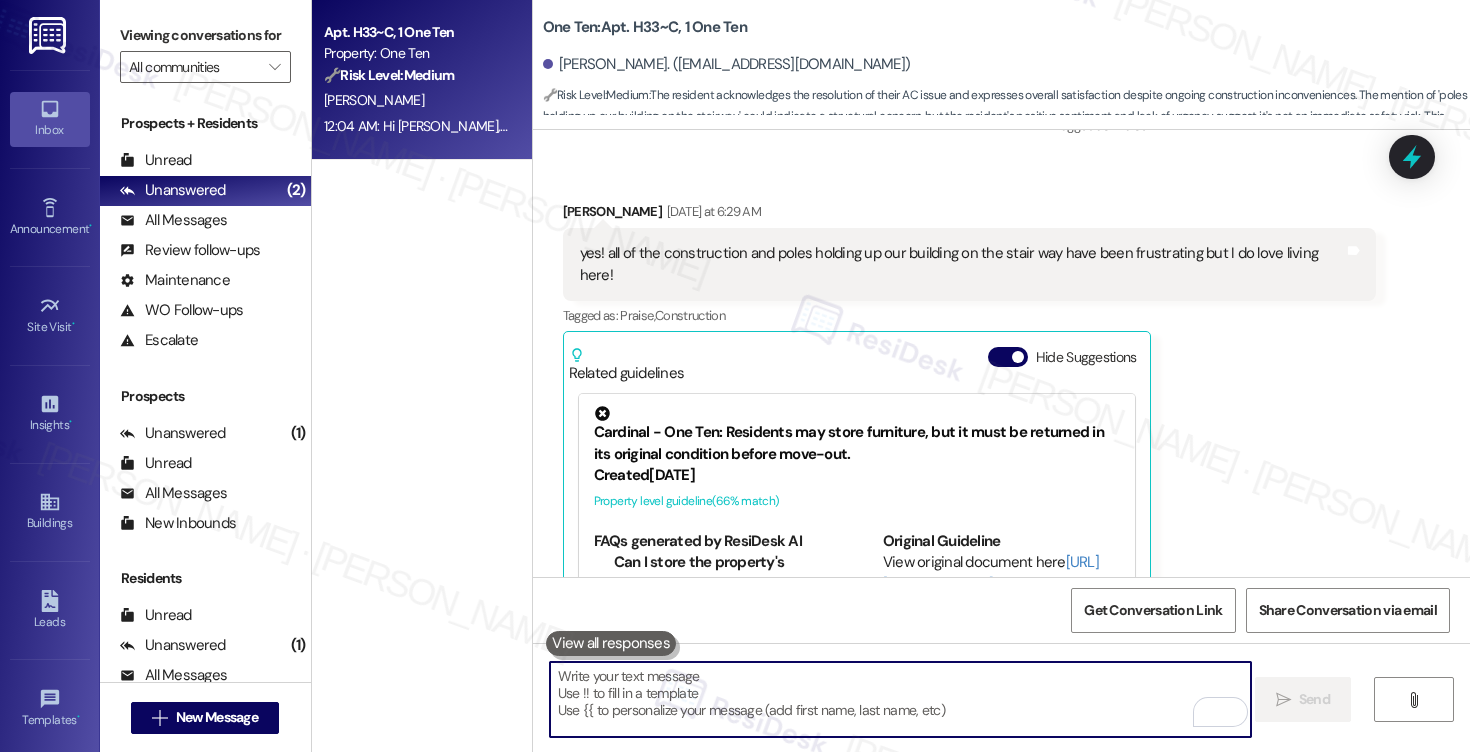 paste on "It means a lot to hear that you still love living here! We're grateful to have you as part of the community, and we're always here if you need anything." 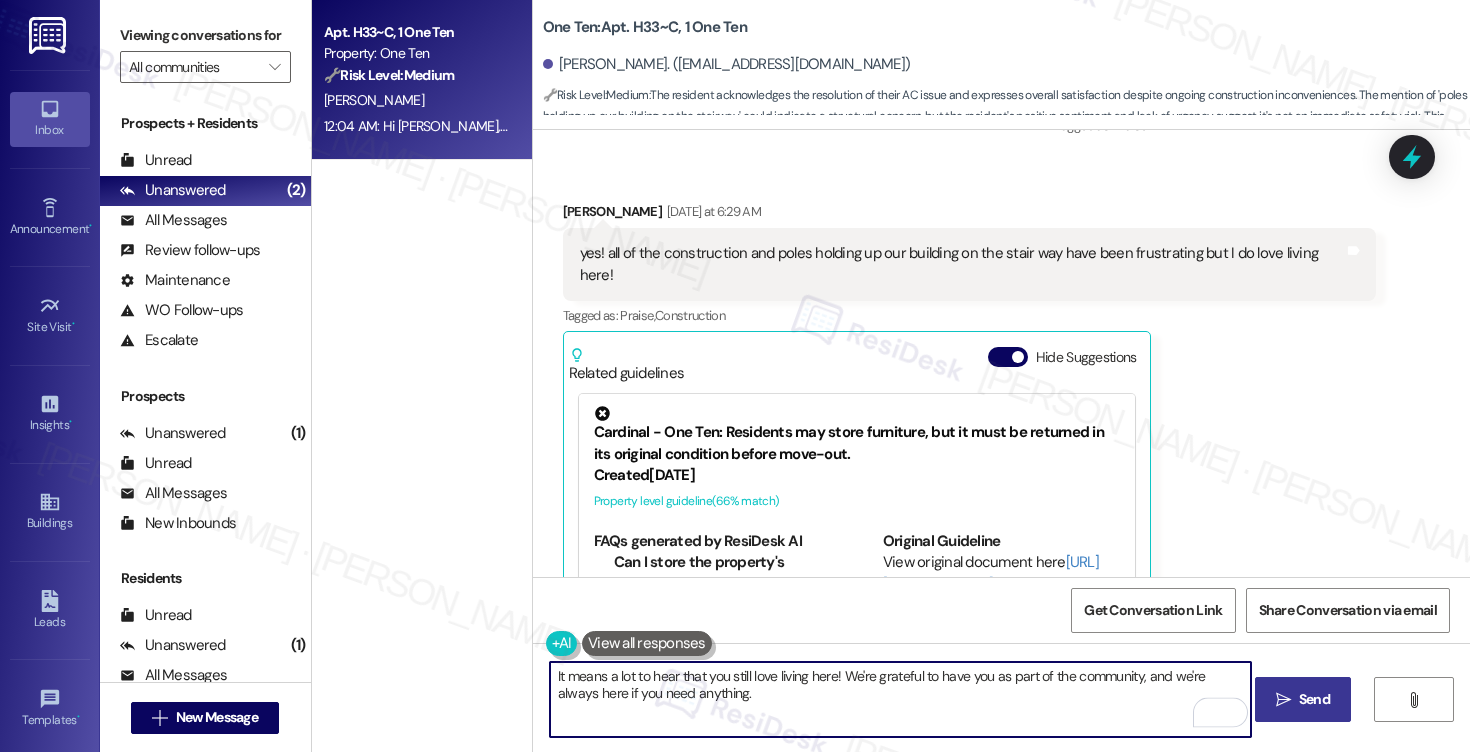 type on "It means a lot to hear that you still love living here! We're grateful to have you as part of the community, and we're always here if you need anything." 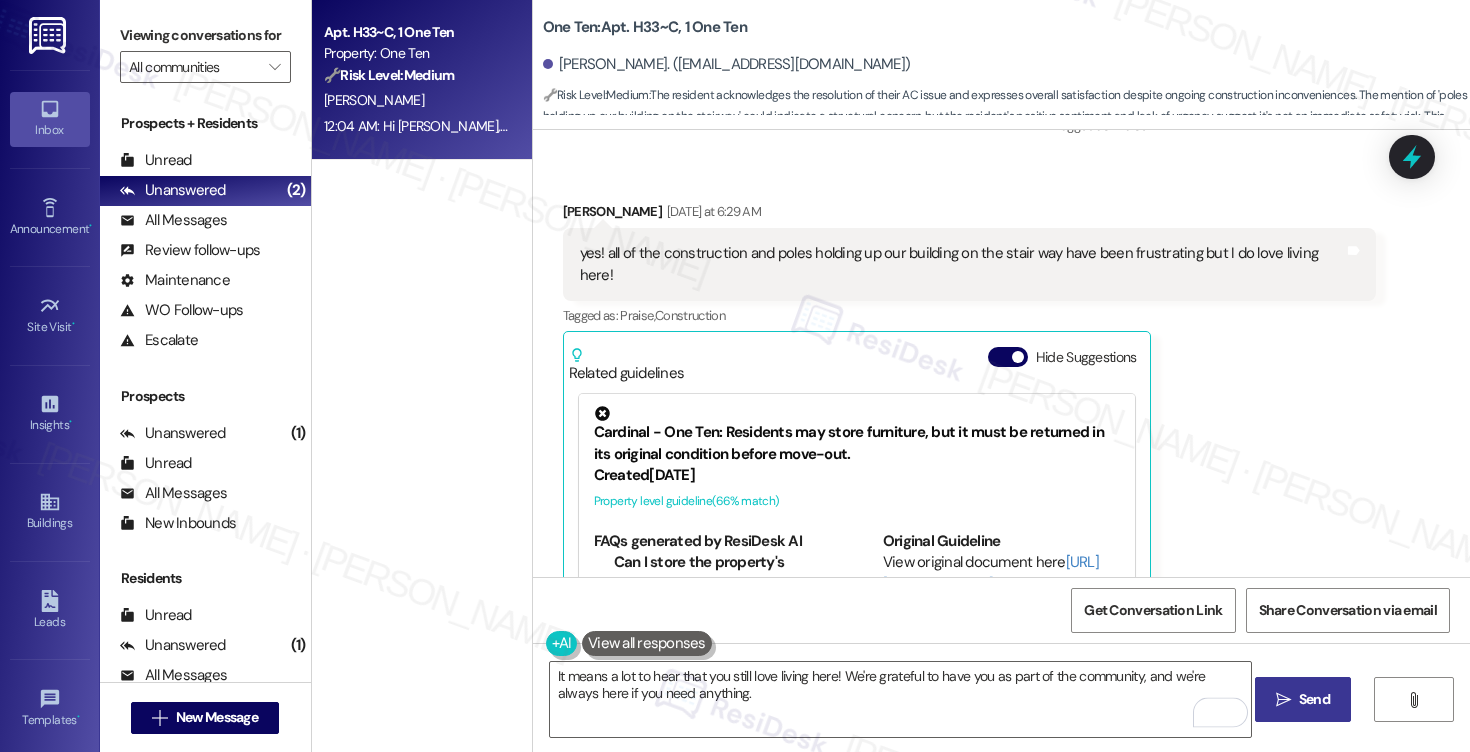 click on " Send" at bounding box center [1303, 699] 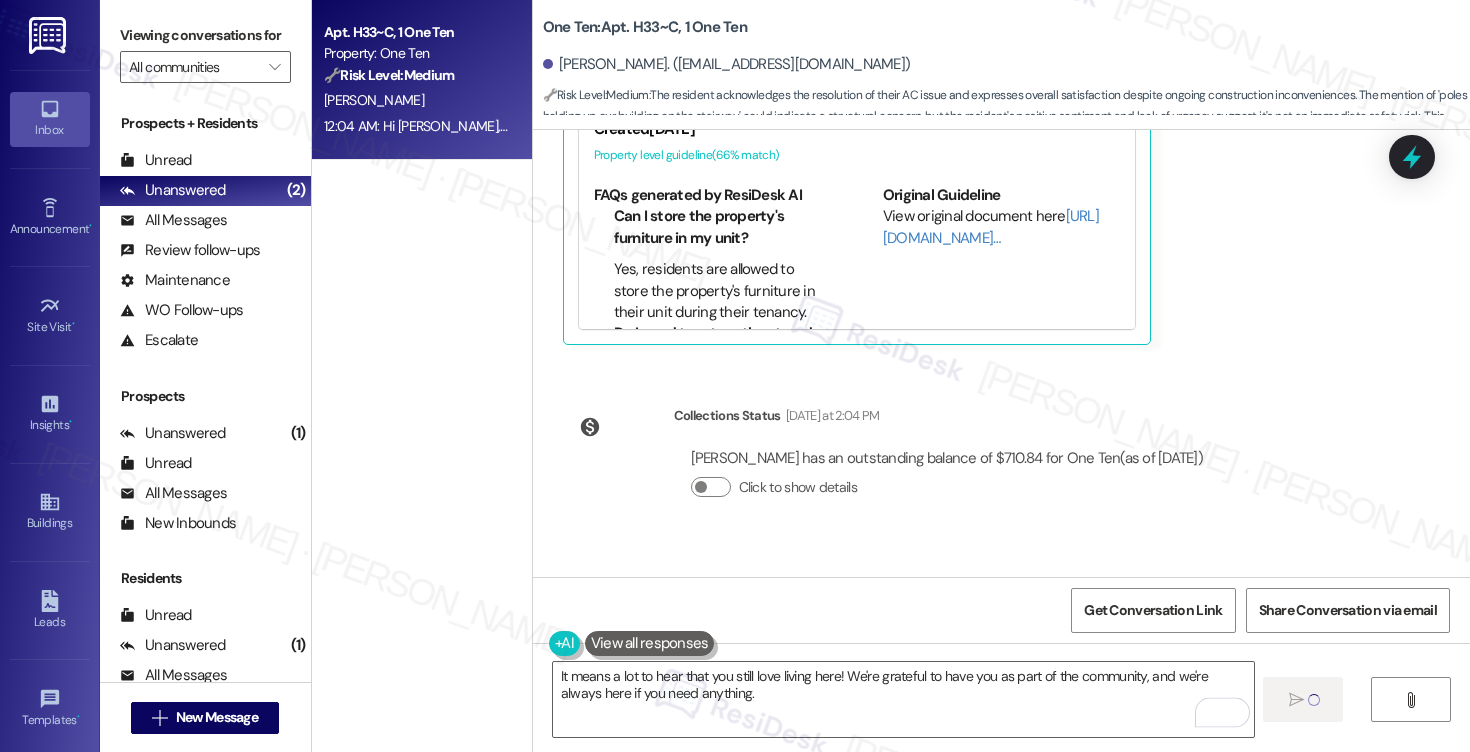 type 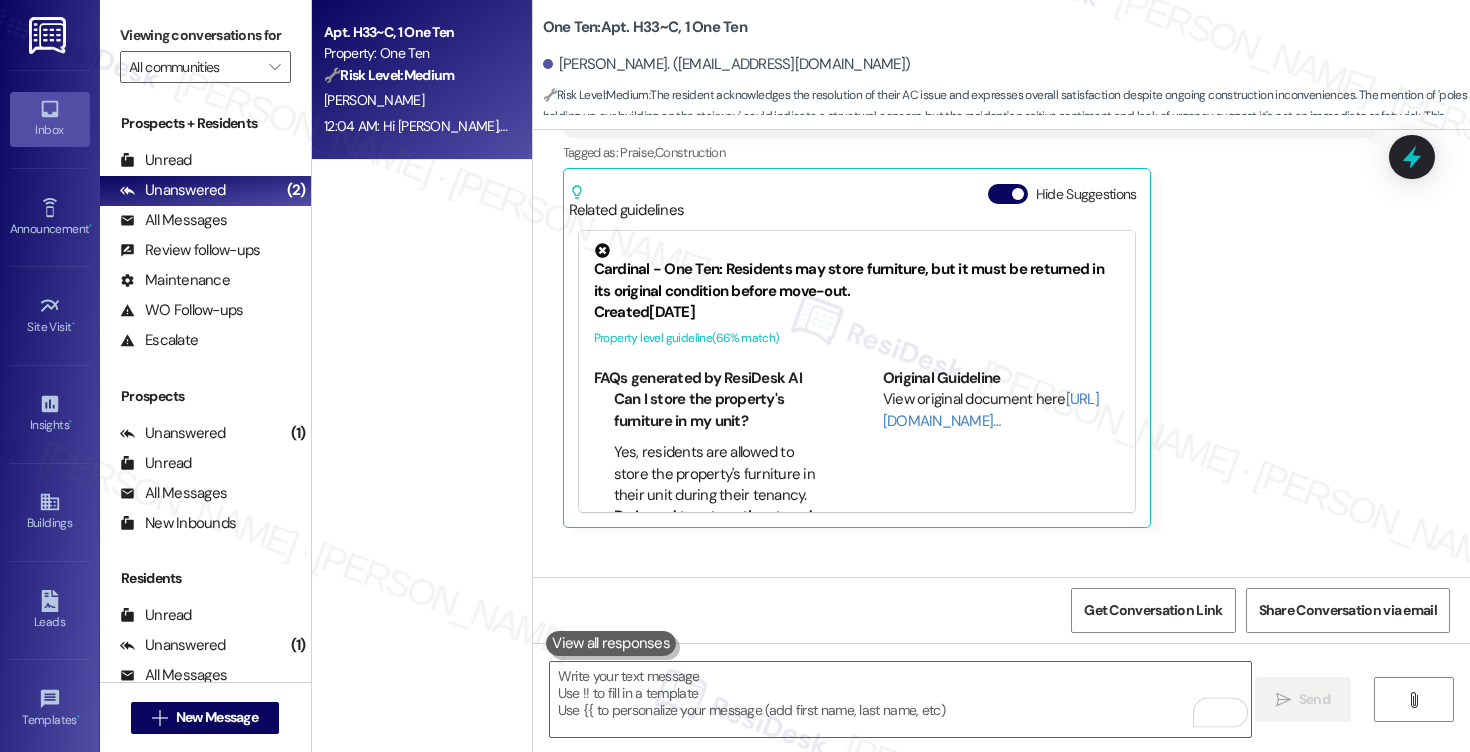 scroll, scrollTop: 5622, scrollLeft: 0, axis: vertical 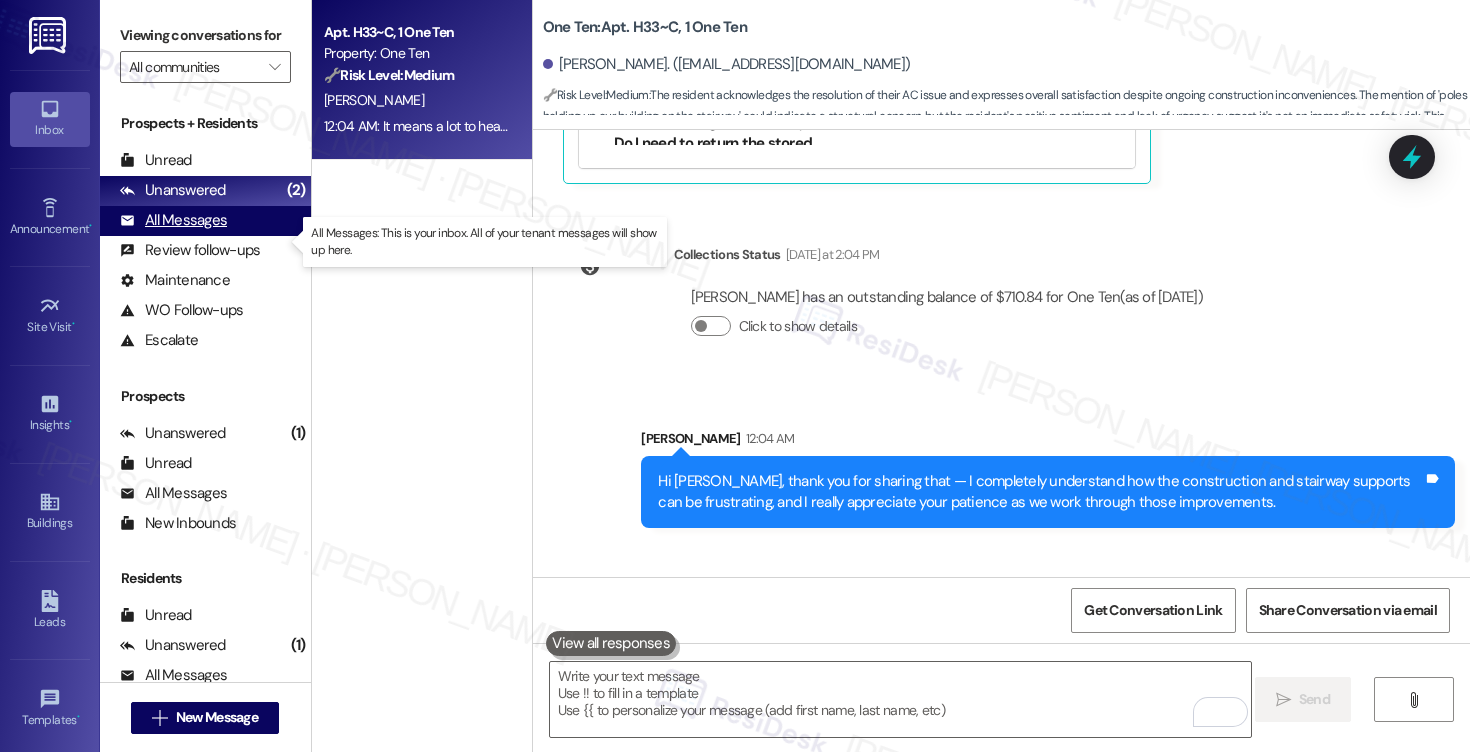 click on "All Messages" at bounding box center (173, 220) 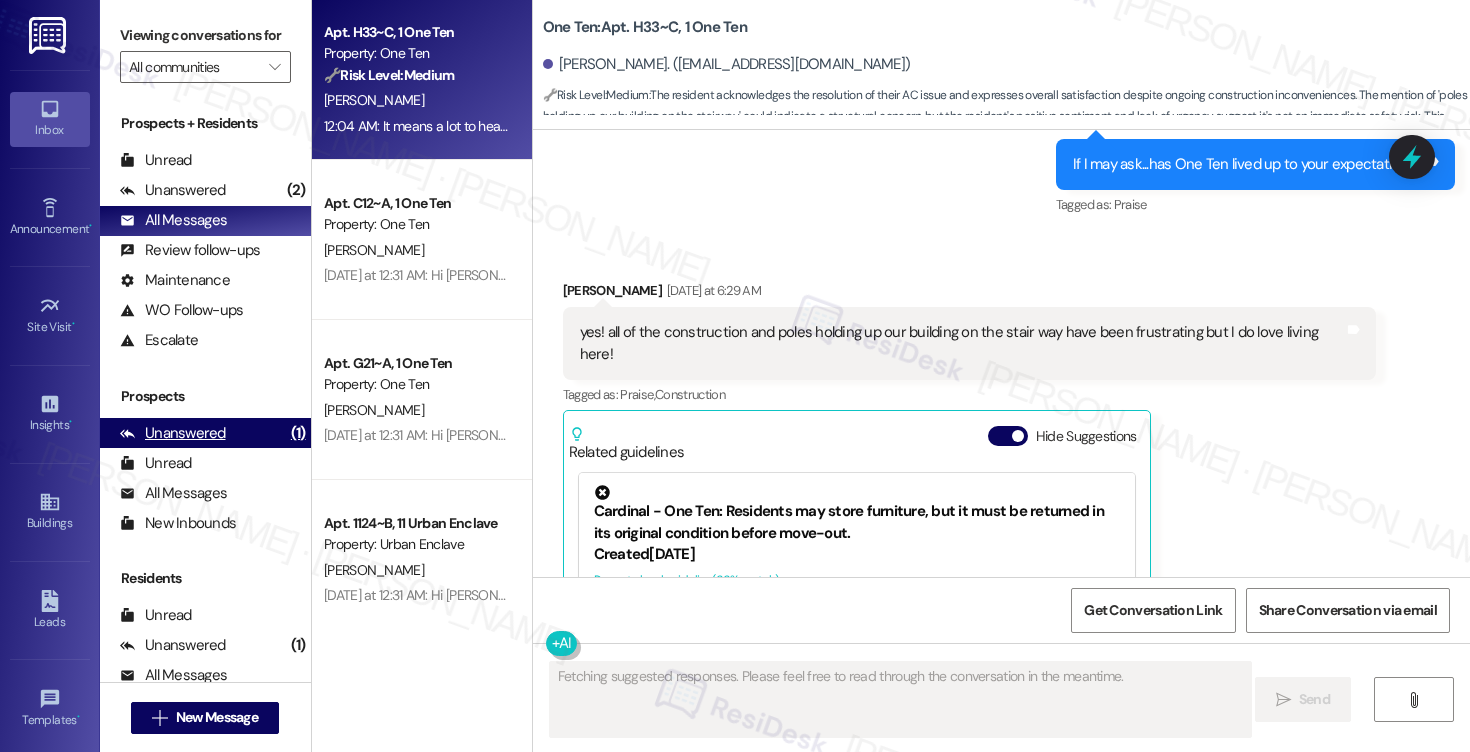 scroll, scrollTop: 5622, scrollLeft: 0, axis: vertical 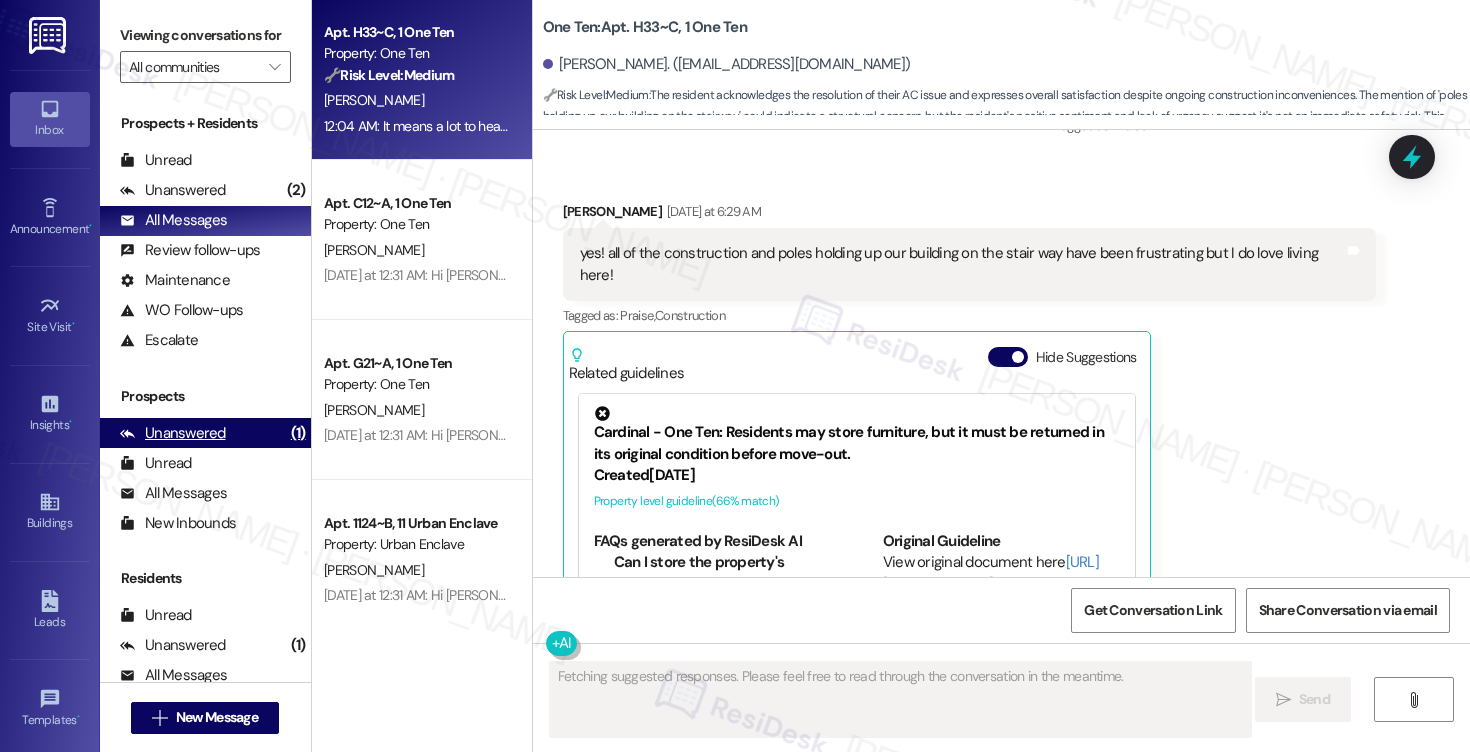 click on "Unanswered" at bounding box center (173, 433) 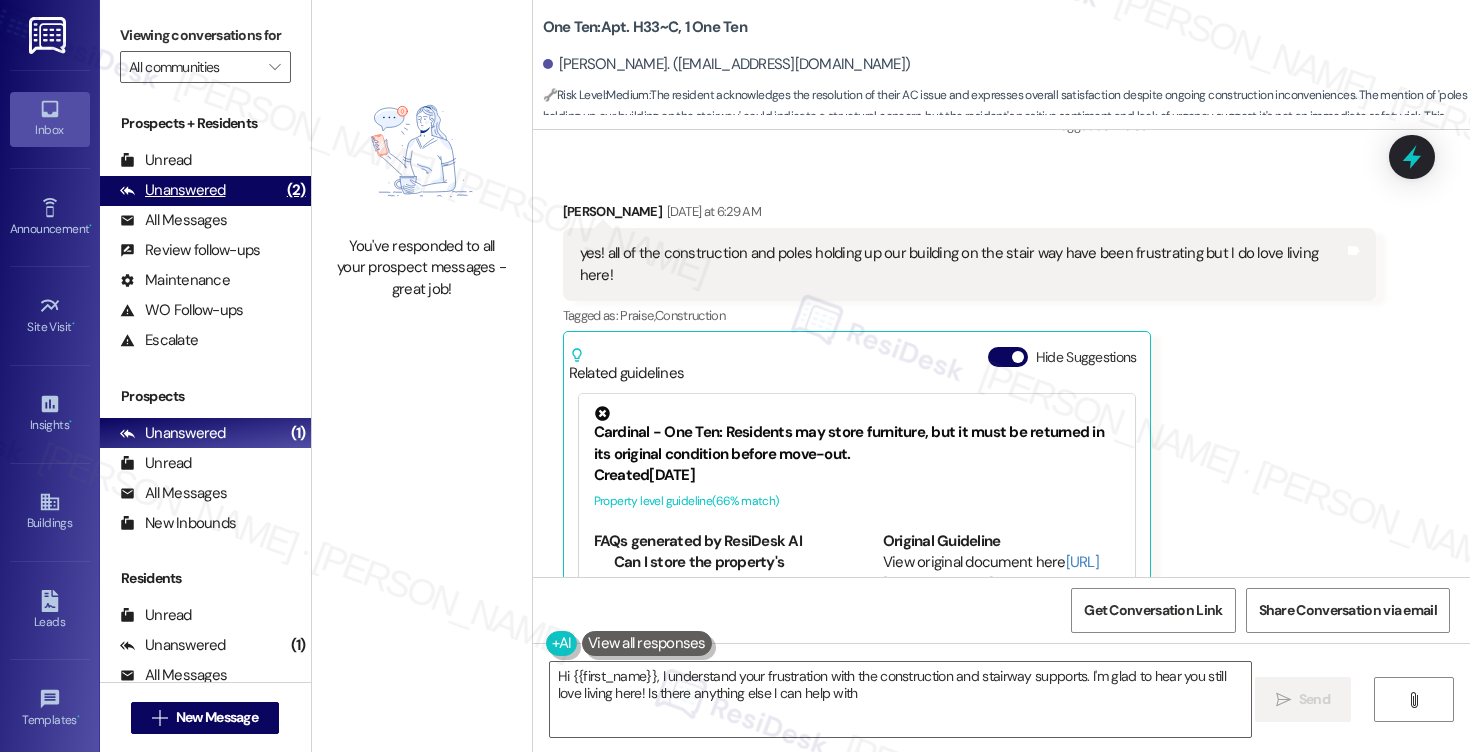 type on "Hi {{first_name}}, I understand your frustration with the construction and stairway supports. I'm glad to hear you still love living here! Is there anything else I can help with?" 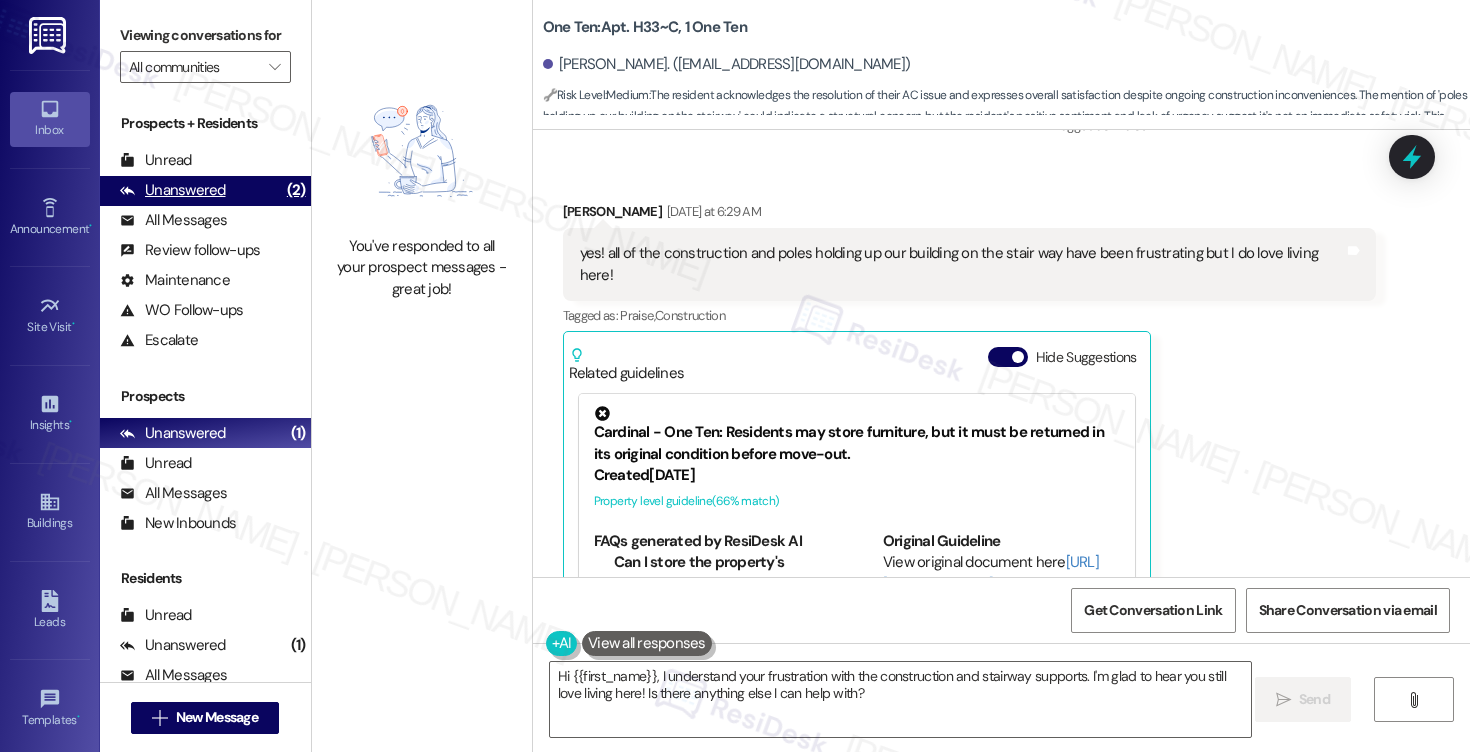 click on "Unanswered" at bounding box center [173, 190] 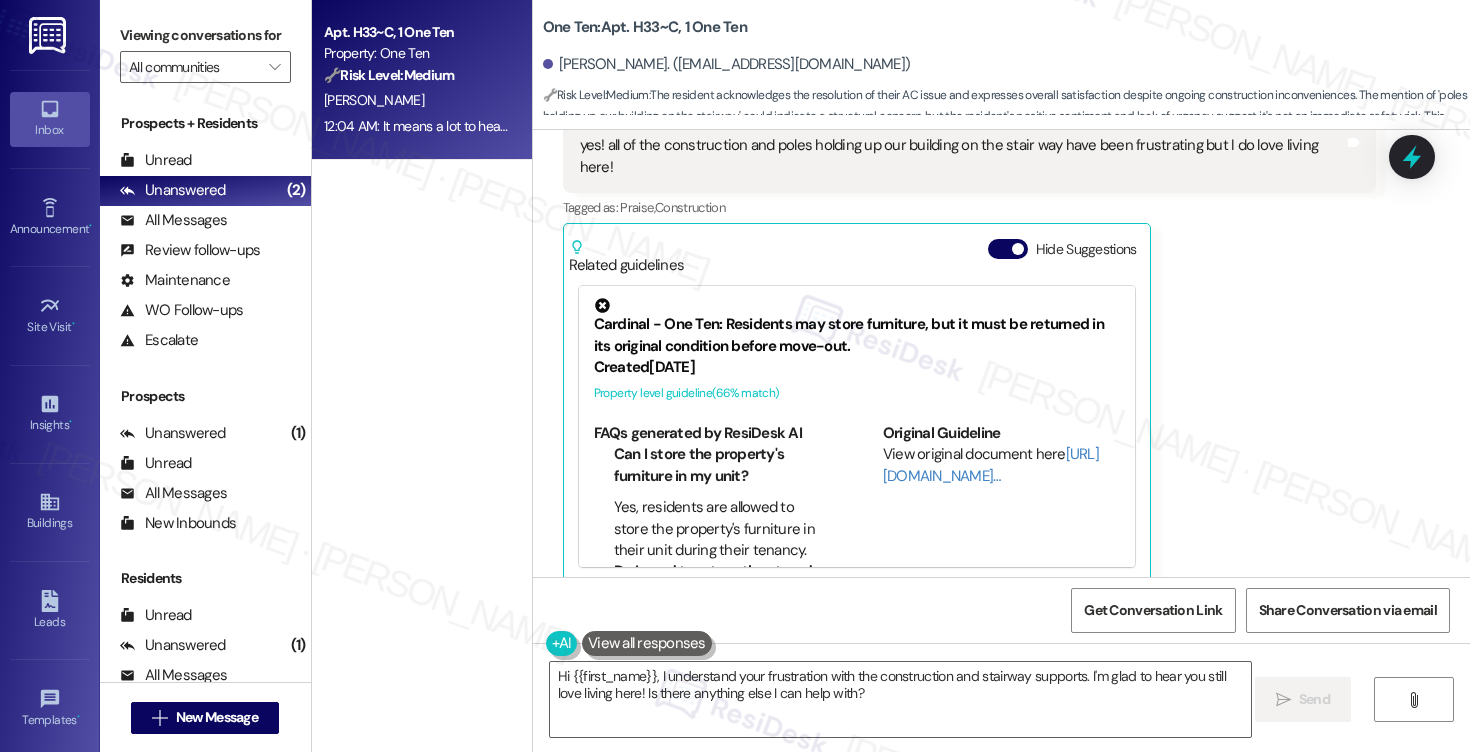 scroll, scrollTop: 6160, scrollLeft: 0, axis: vertical 